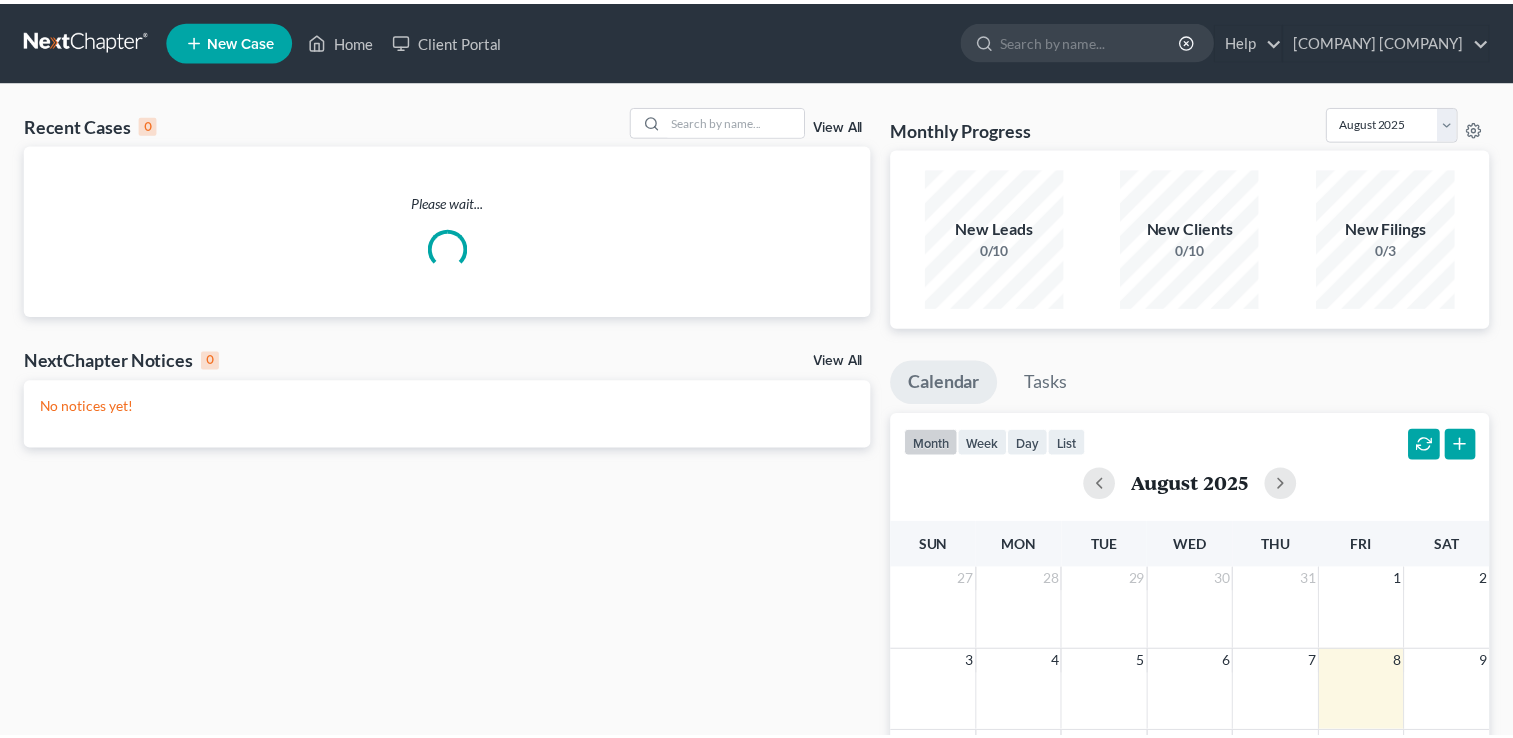 scroll, scrollTop: 0, scrollLeft: 0, axis: both 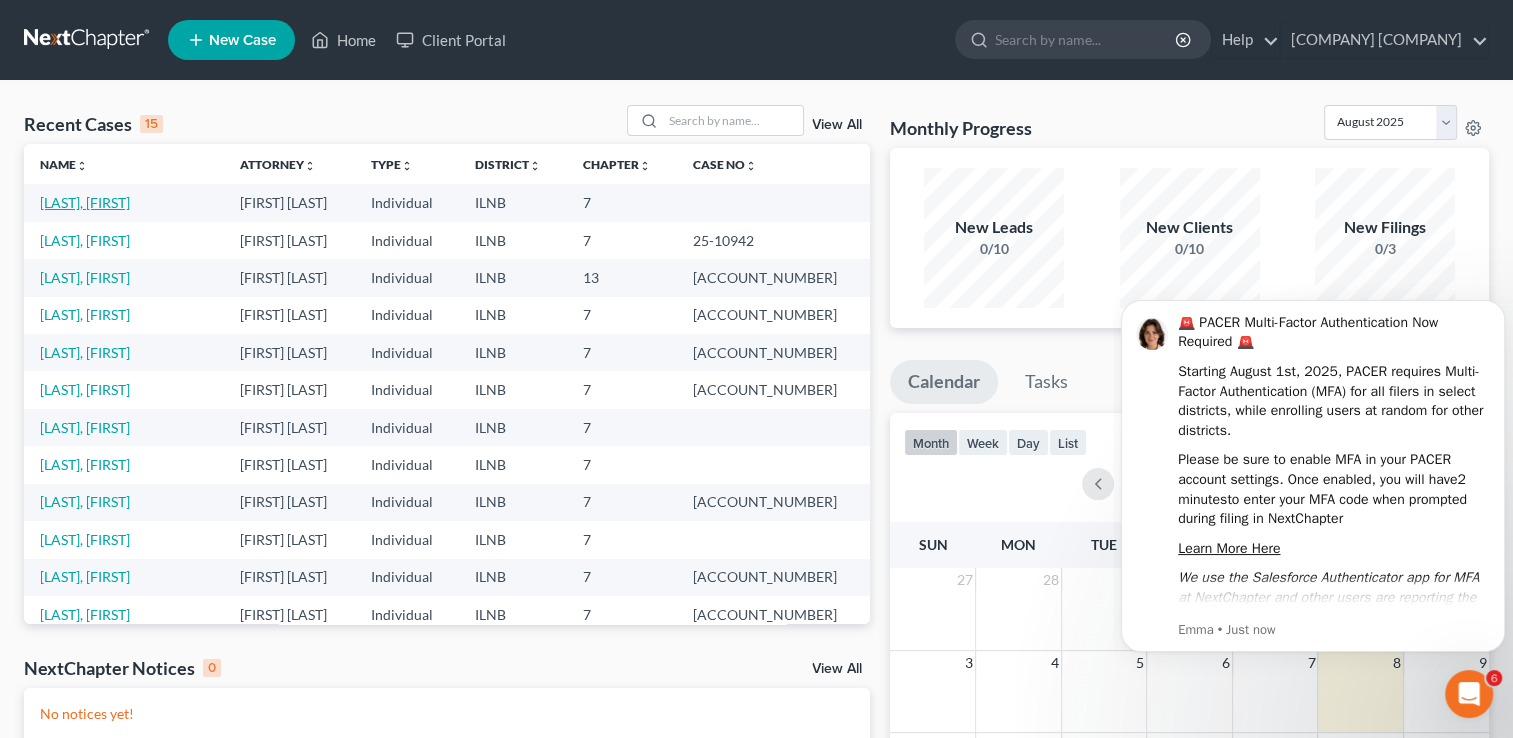 click on "[LAST], [FIRST]" at bounding box center (85, 202) 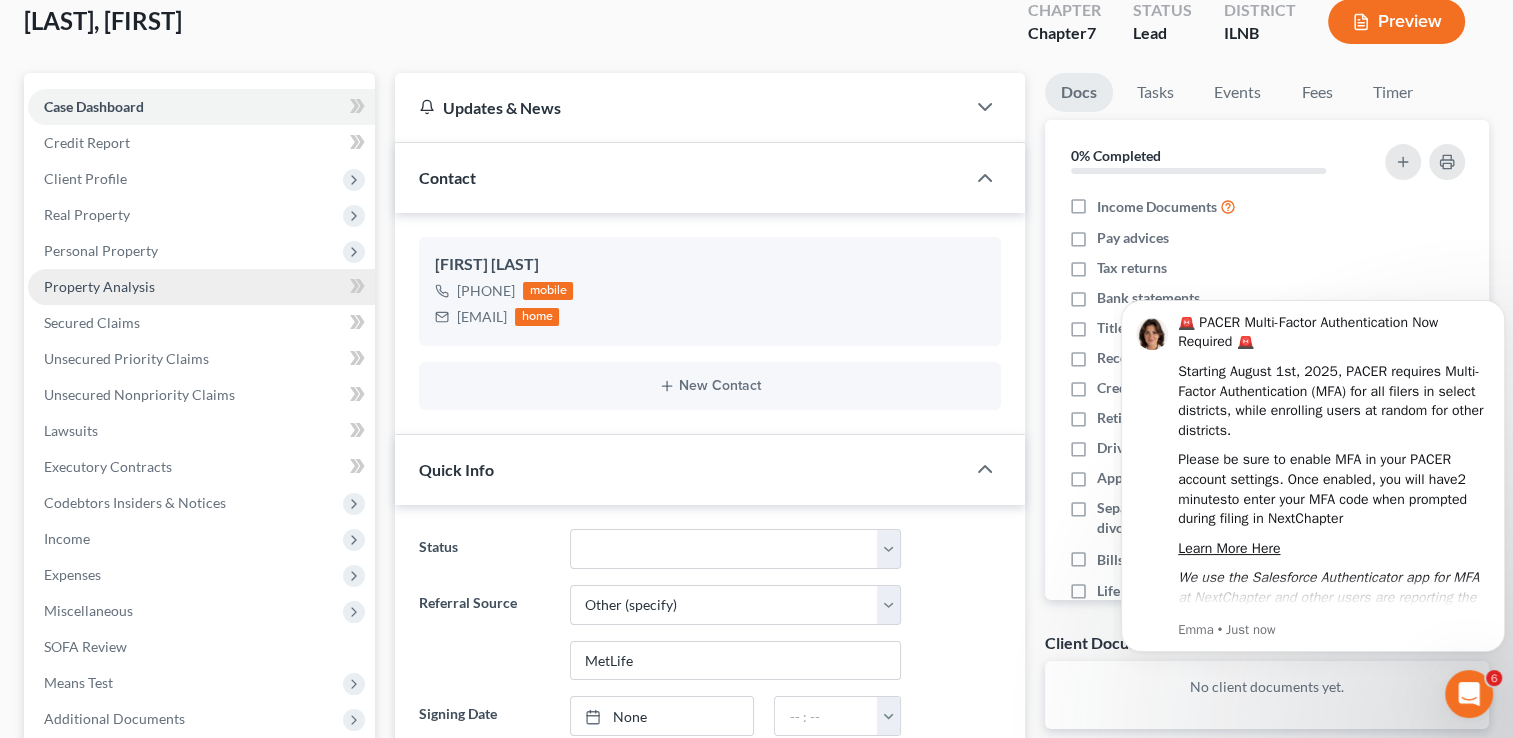 scroll, scrollTop: 120, scrollLeft: 0, axis: vertical 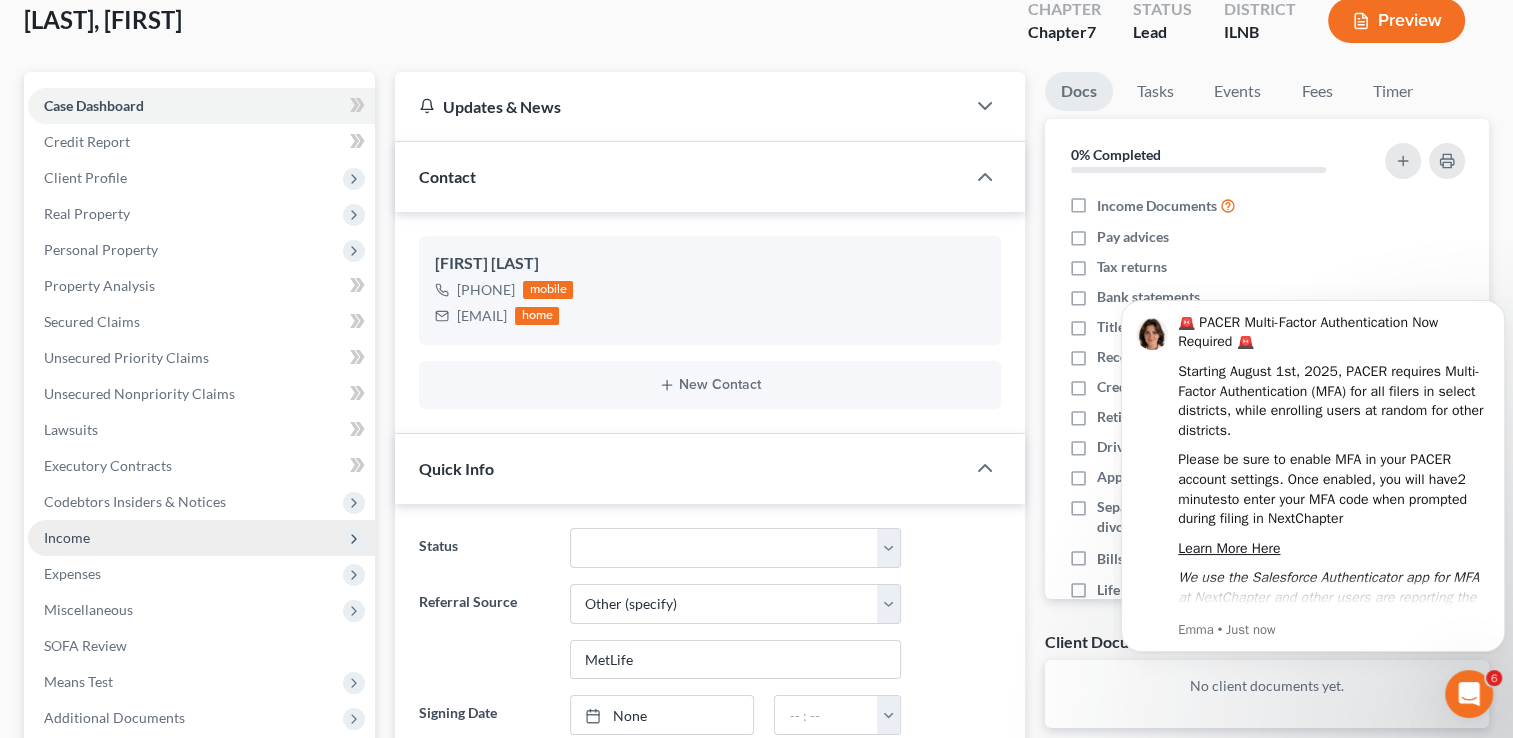click on "Income" at bounding box center (67, 537) 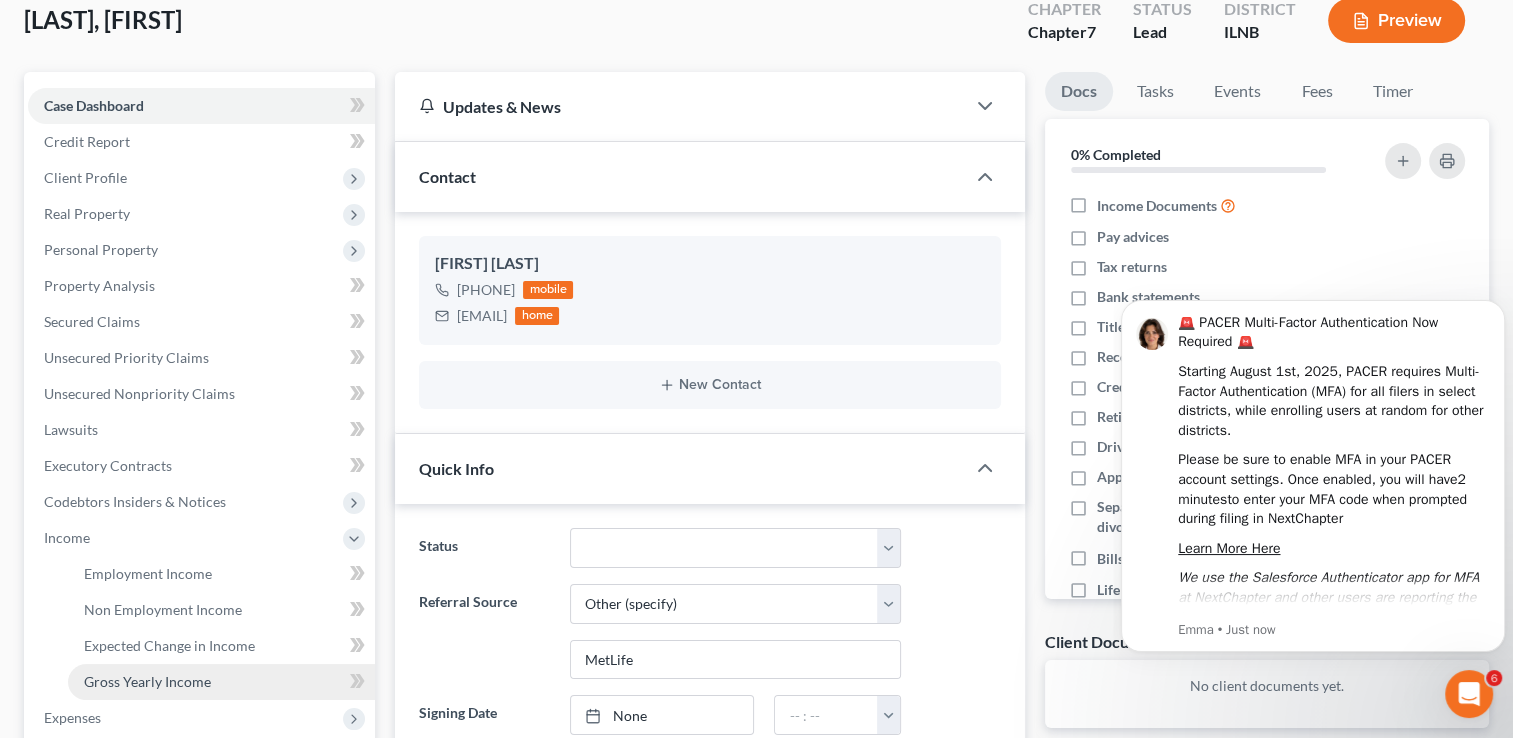 click on "Gross Yearly Income" at bounding box center [147, 681] 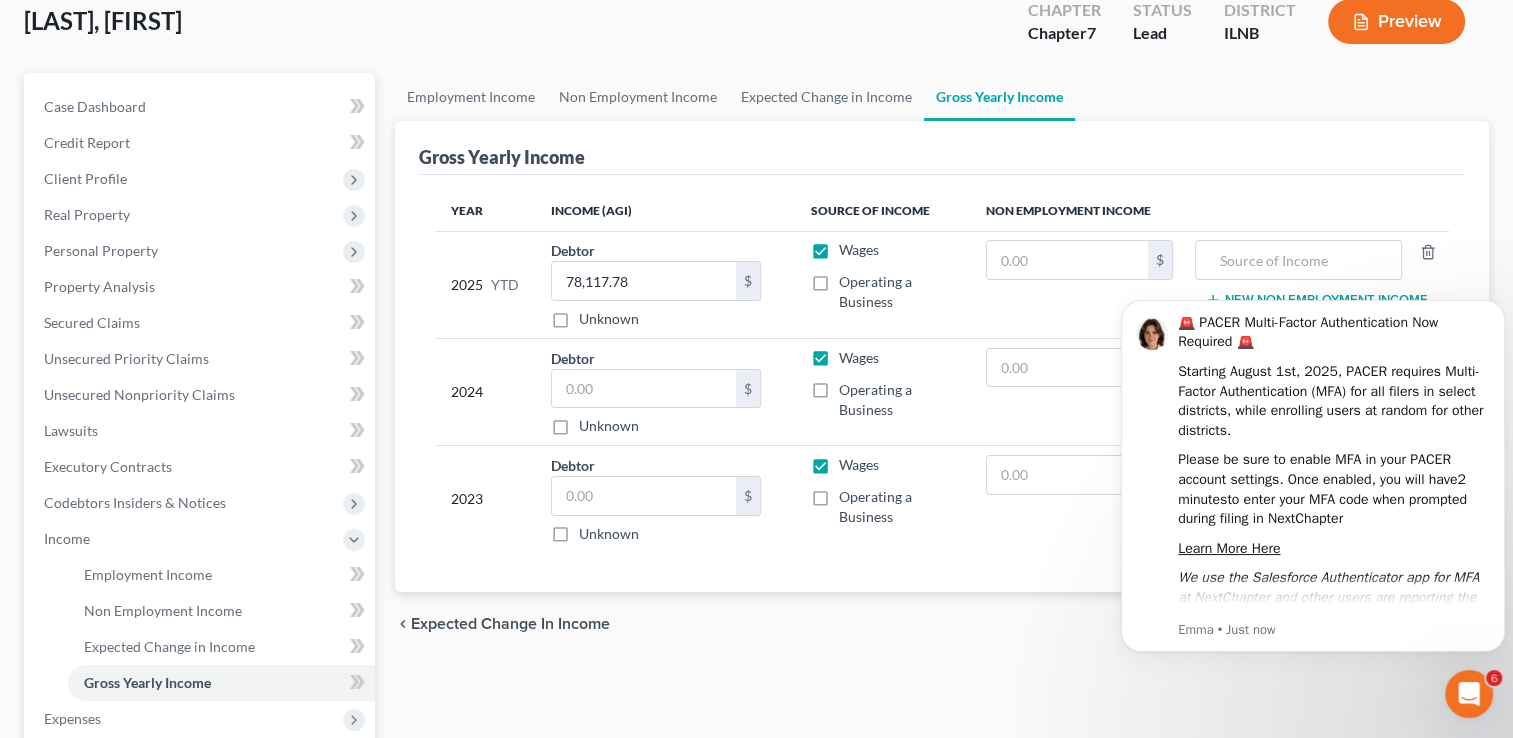 scroll, scrollTop: 134, scrollLeft: 0, axis: vertical 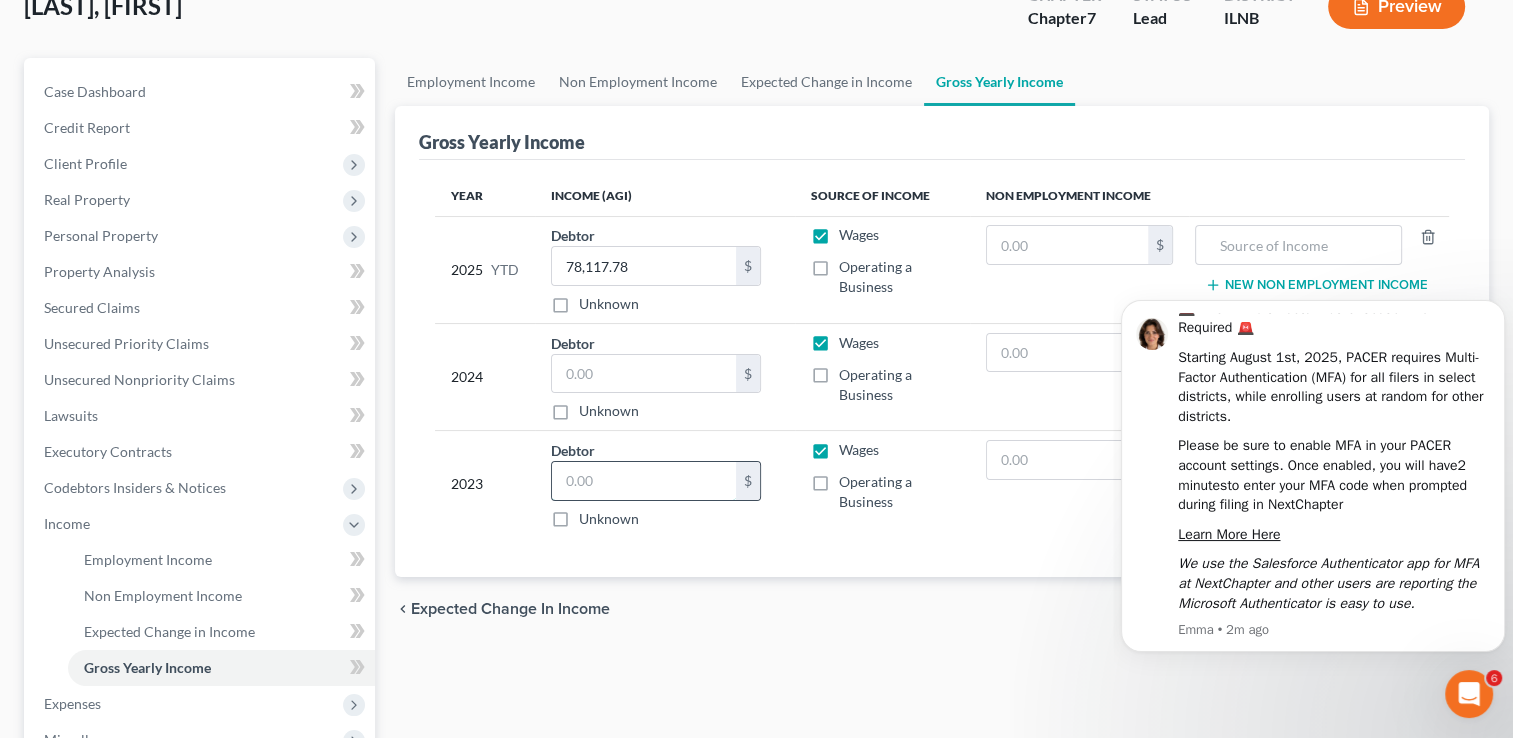 click at bounding box center [644, 481] 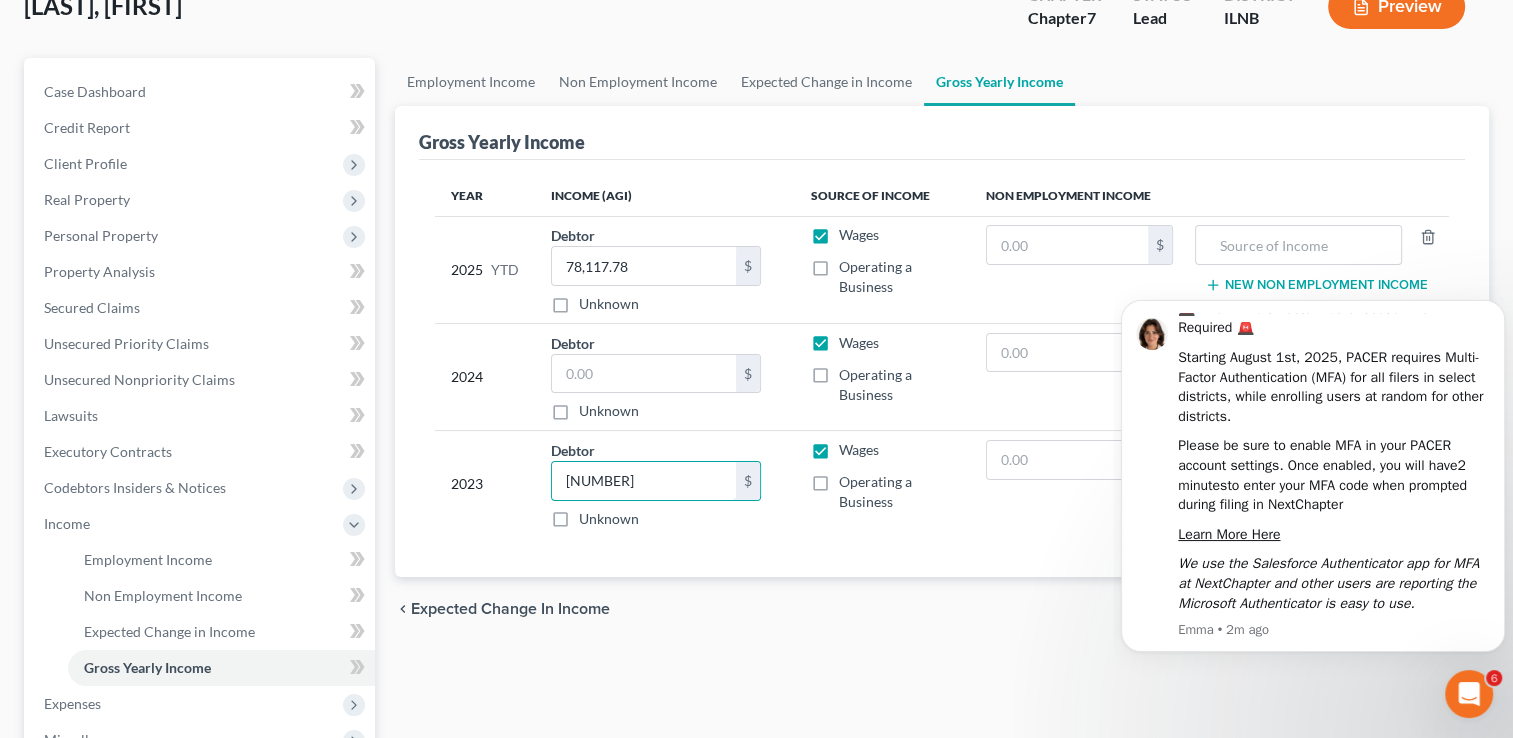 type on "[NUMBER]" 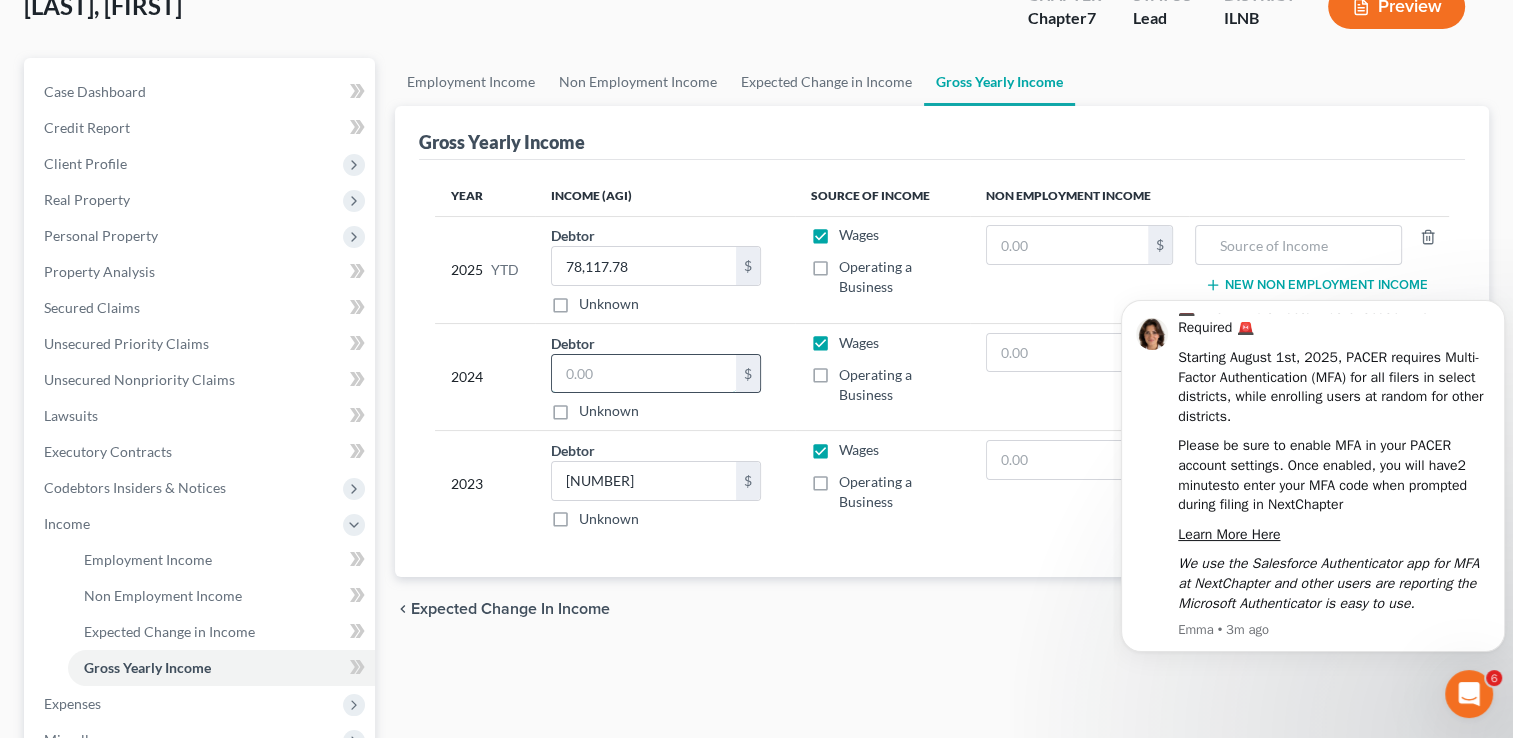 click at bounding box center [644, 374] 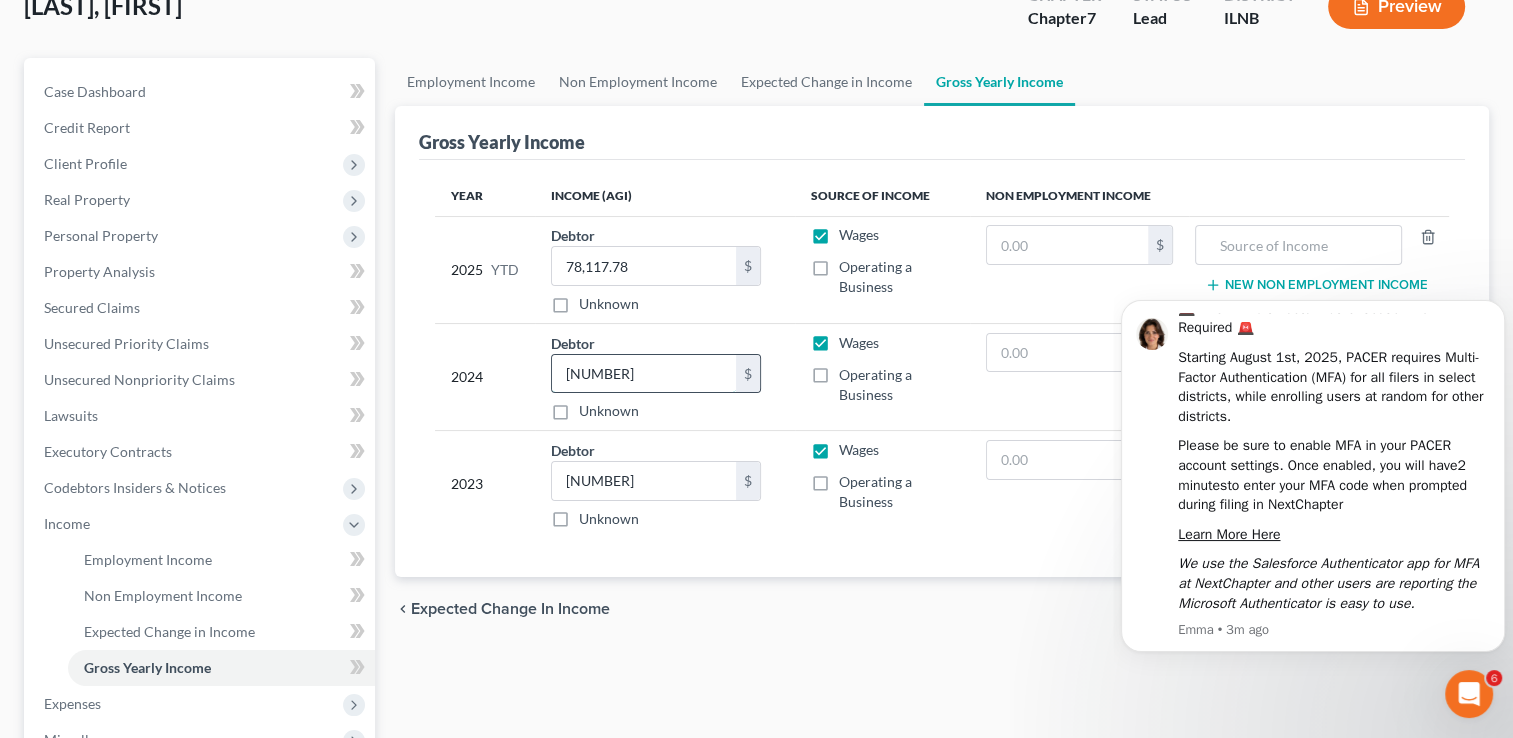 type on "[NUMBER]" 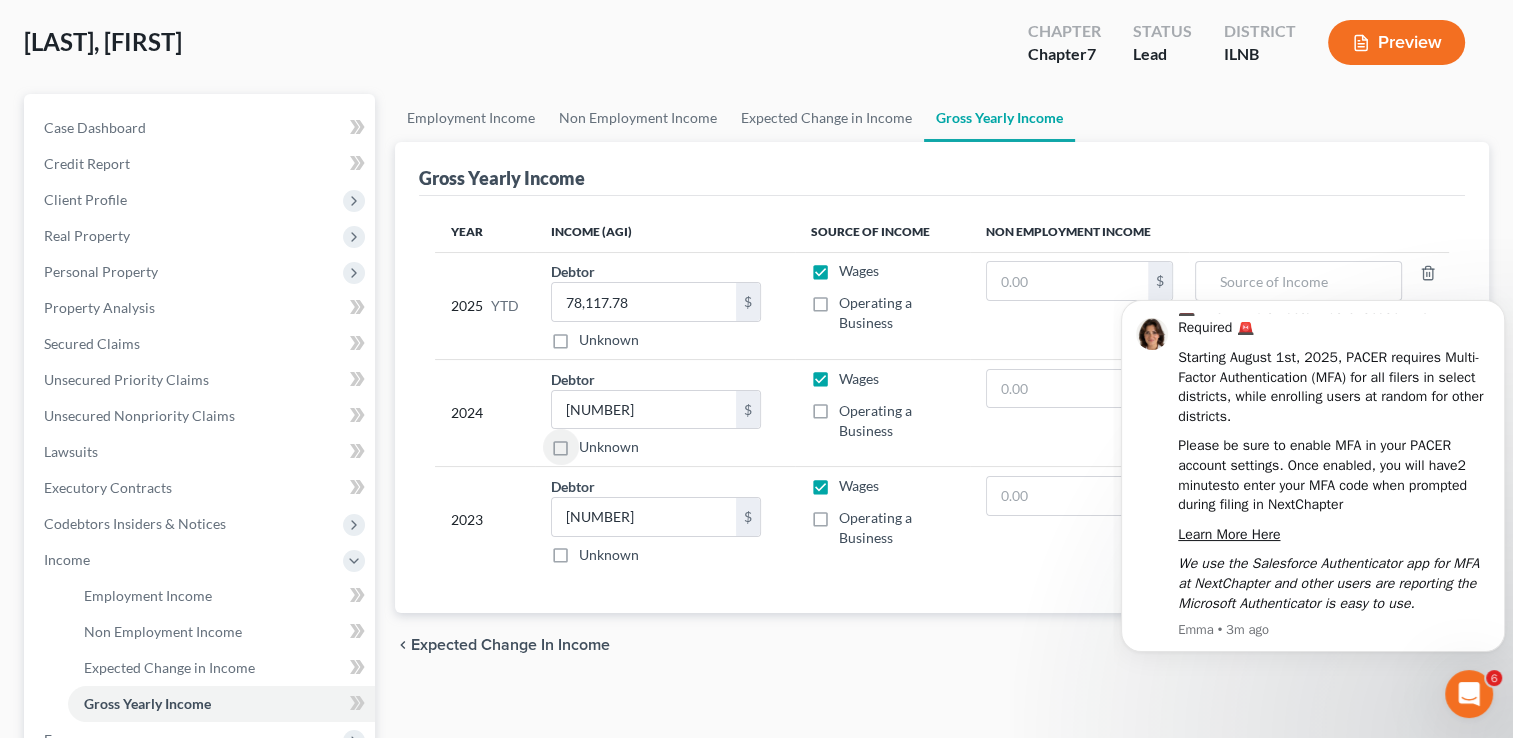 scroll, scrollTop: 94, scrollLeft: 0, axis: vertical 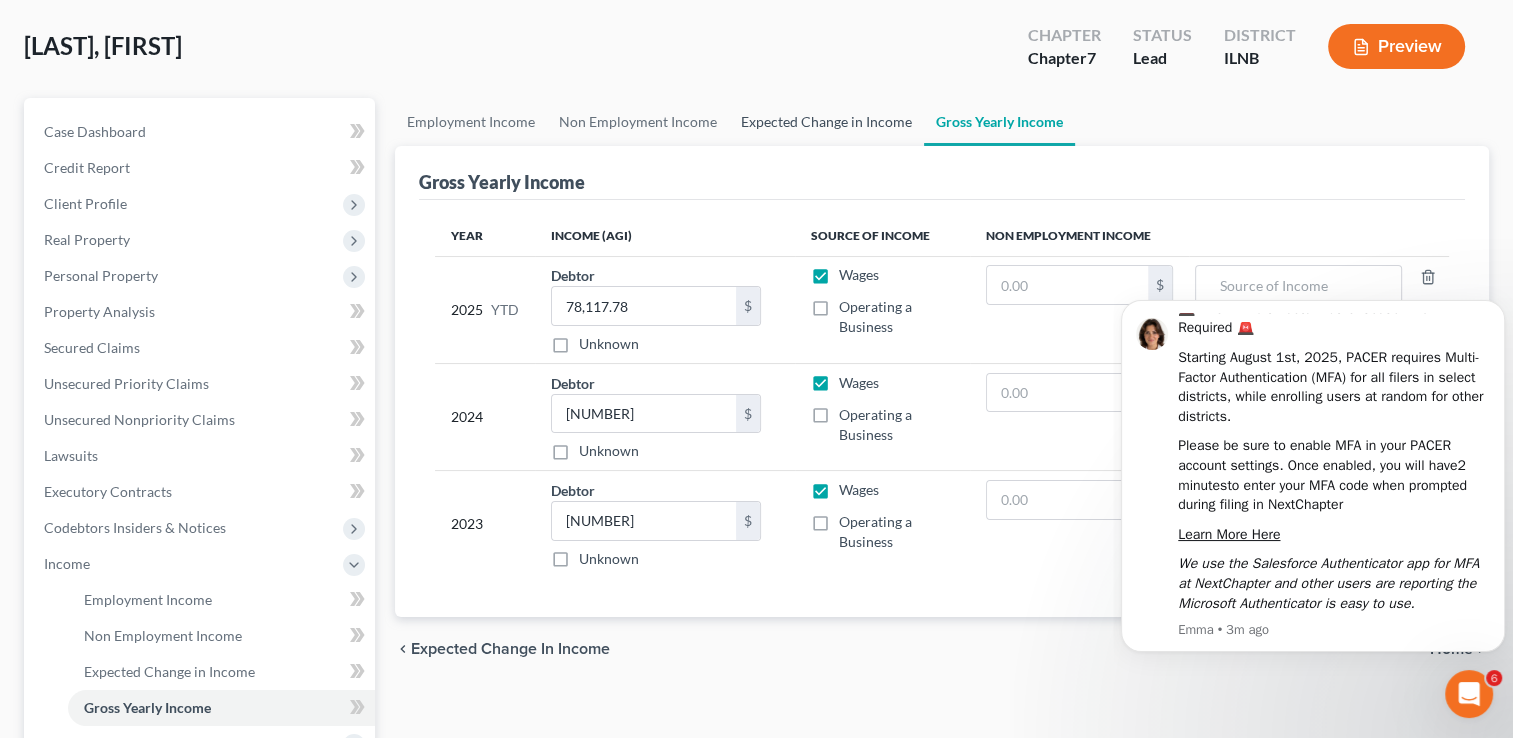 click on "Expected Change in Income" at bounding box center [826, 122] 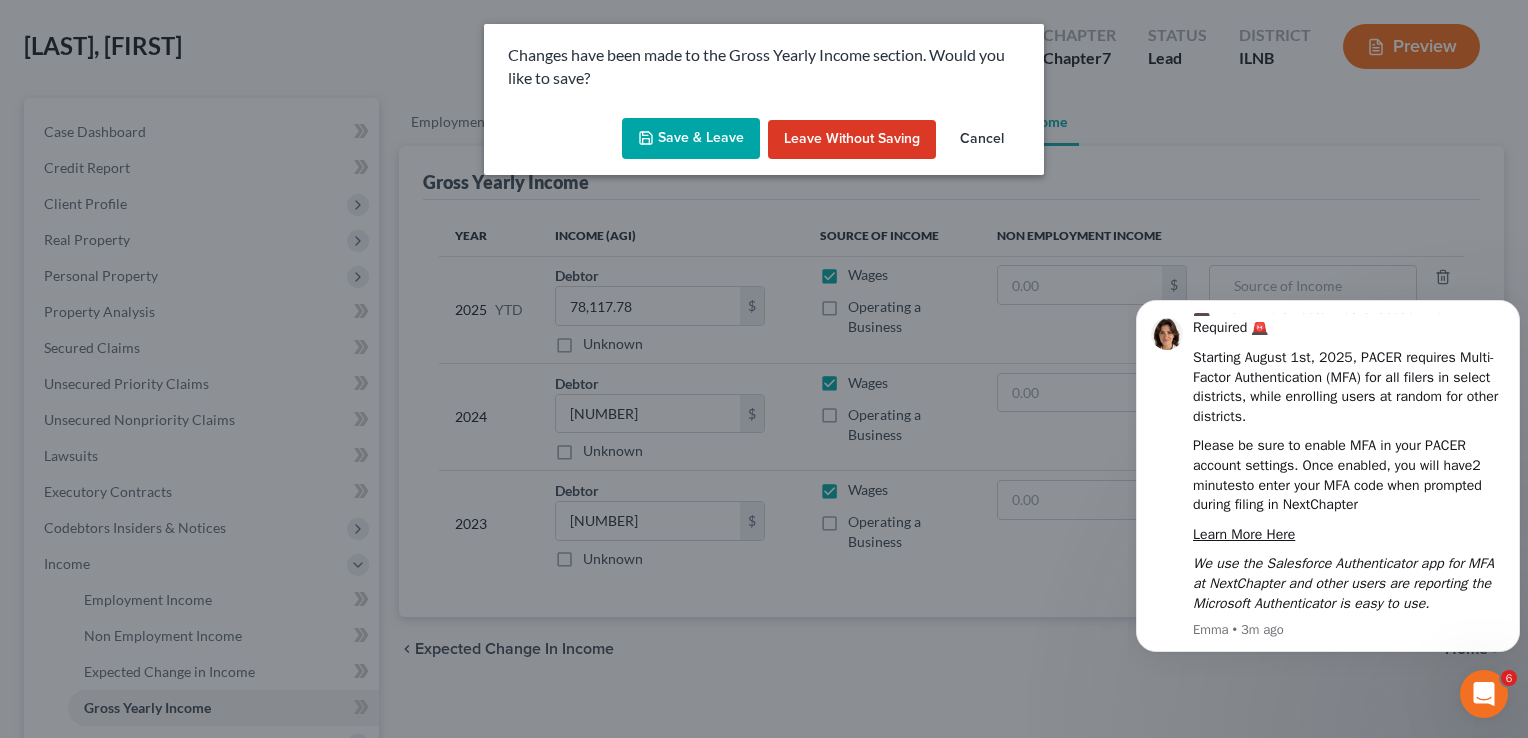 click on "Save & Leave" at bounding box center [691, 139] 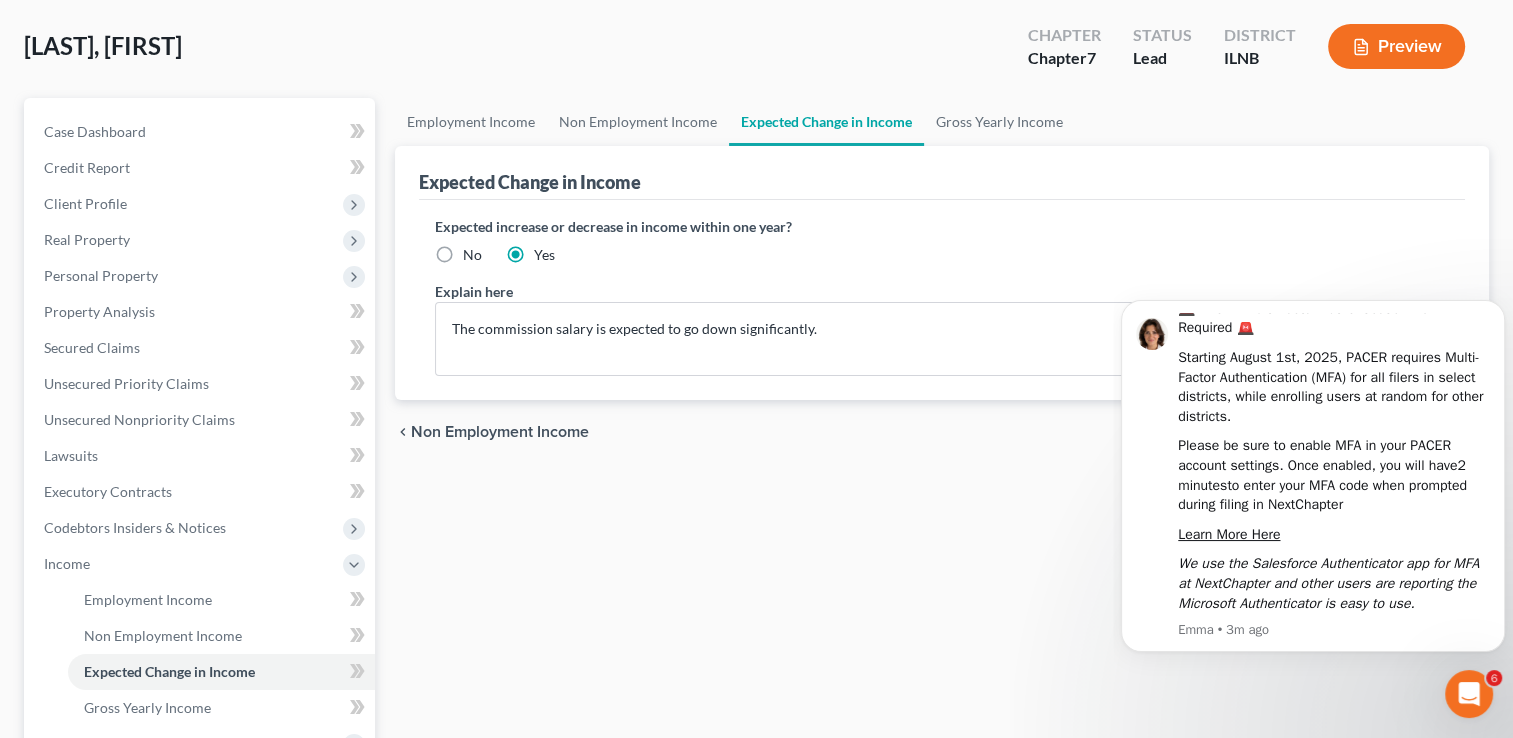 scroll, scrollTop: 0, scrollLeft: 0, axis: both 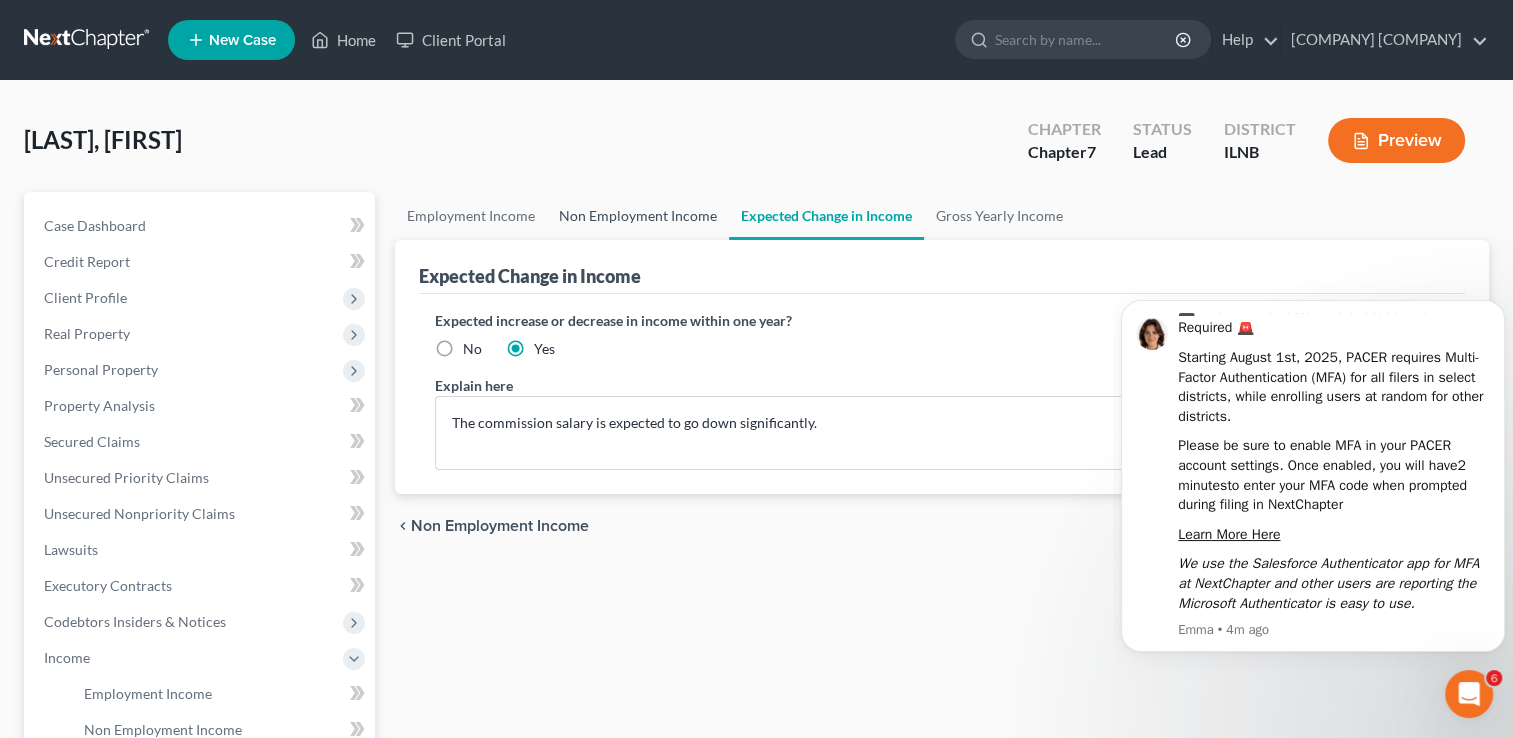 click on "Non Employment Income" at bounding box center (638, 216) 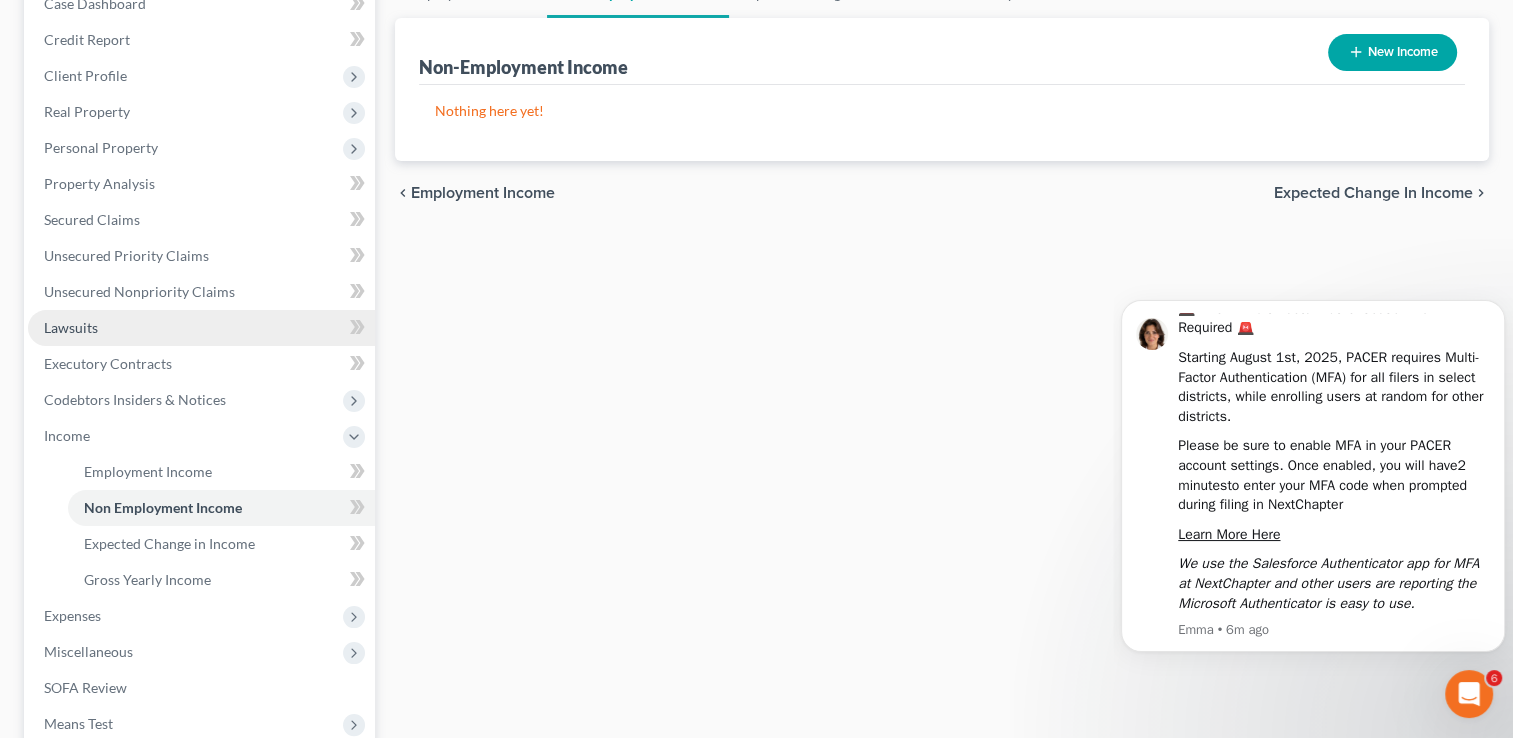 scroll, scrollTop: 224, scrollLeft: 0, axis: vertical 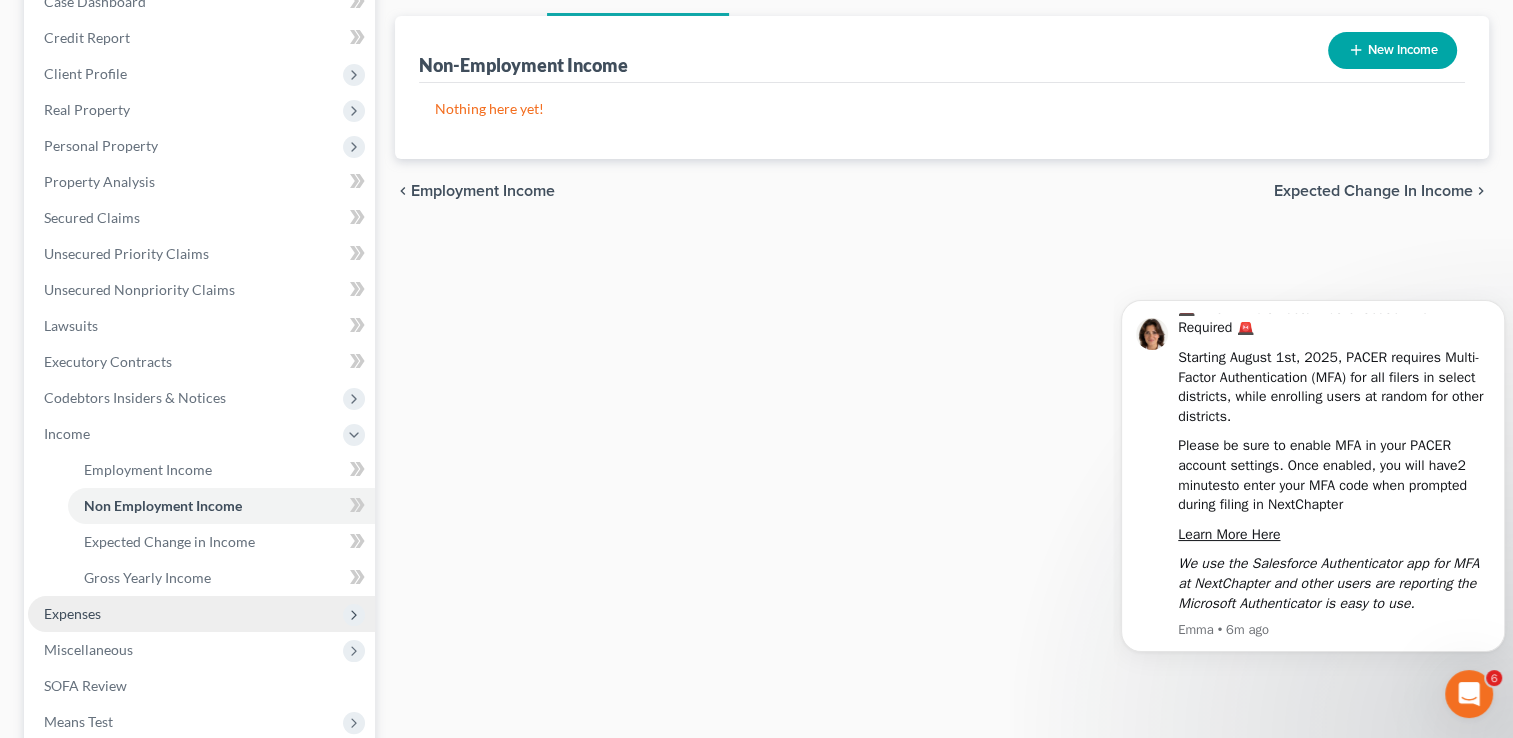 click on "Expenses" at bounding box center [72, 613] 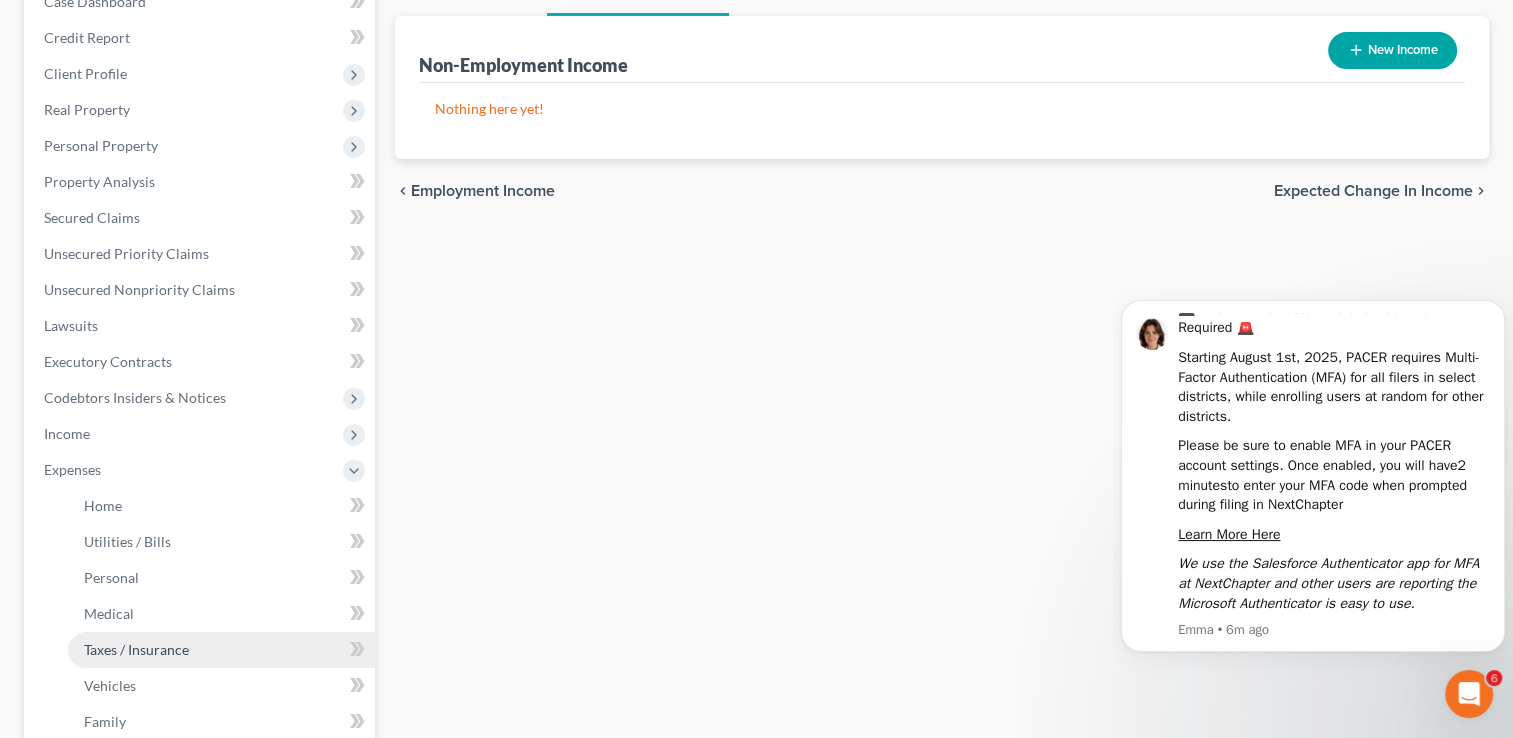 click on "Taxes / Insurance" at bounding box center (221, 650) 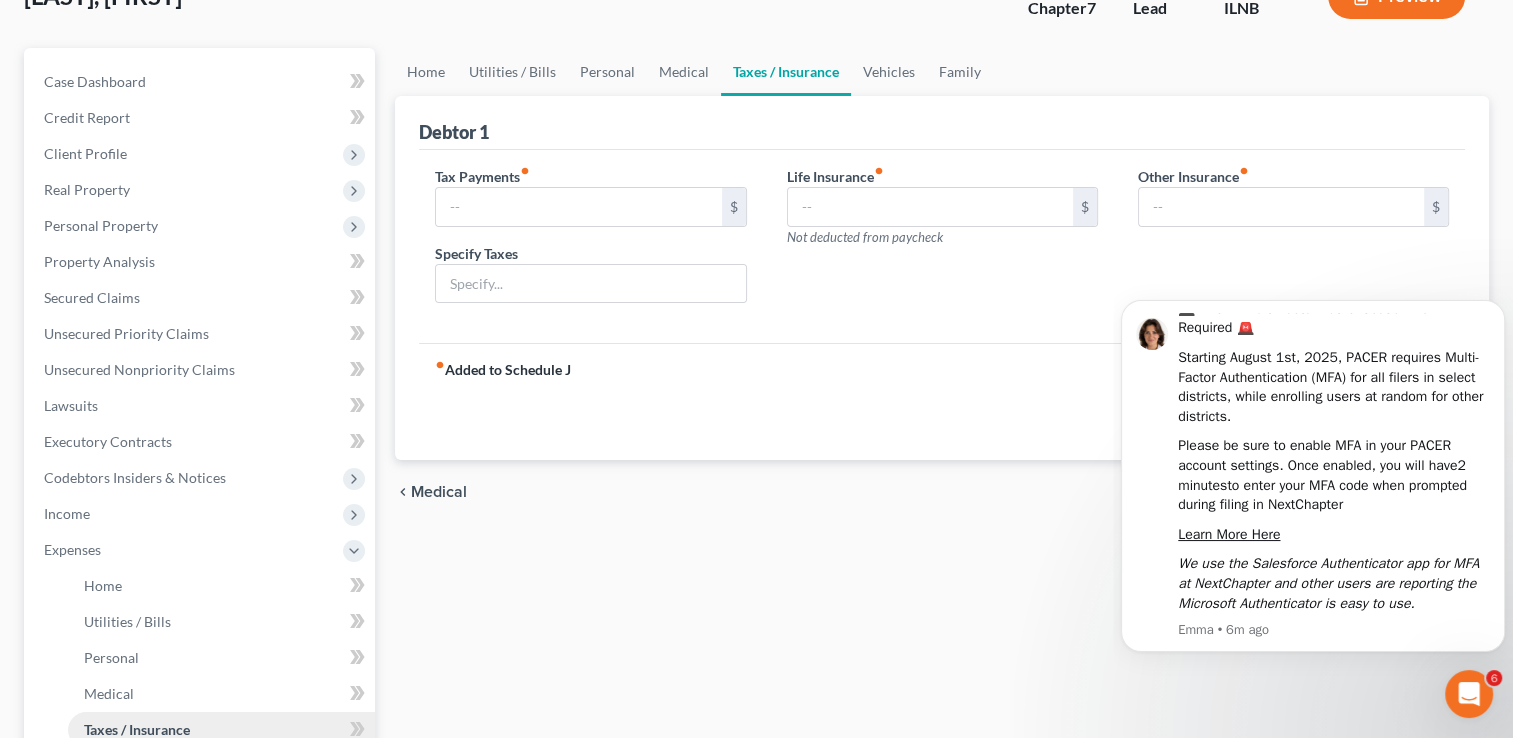 scroll, scrollTop: 12, scrollLeft: 0, axis: vertical 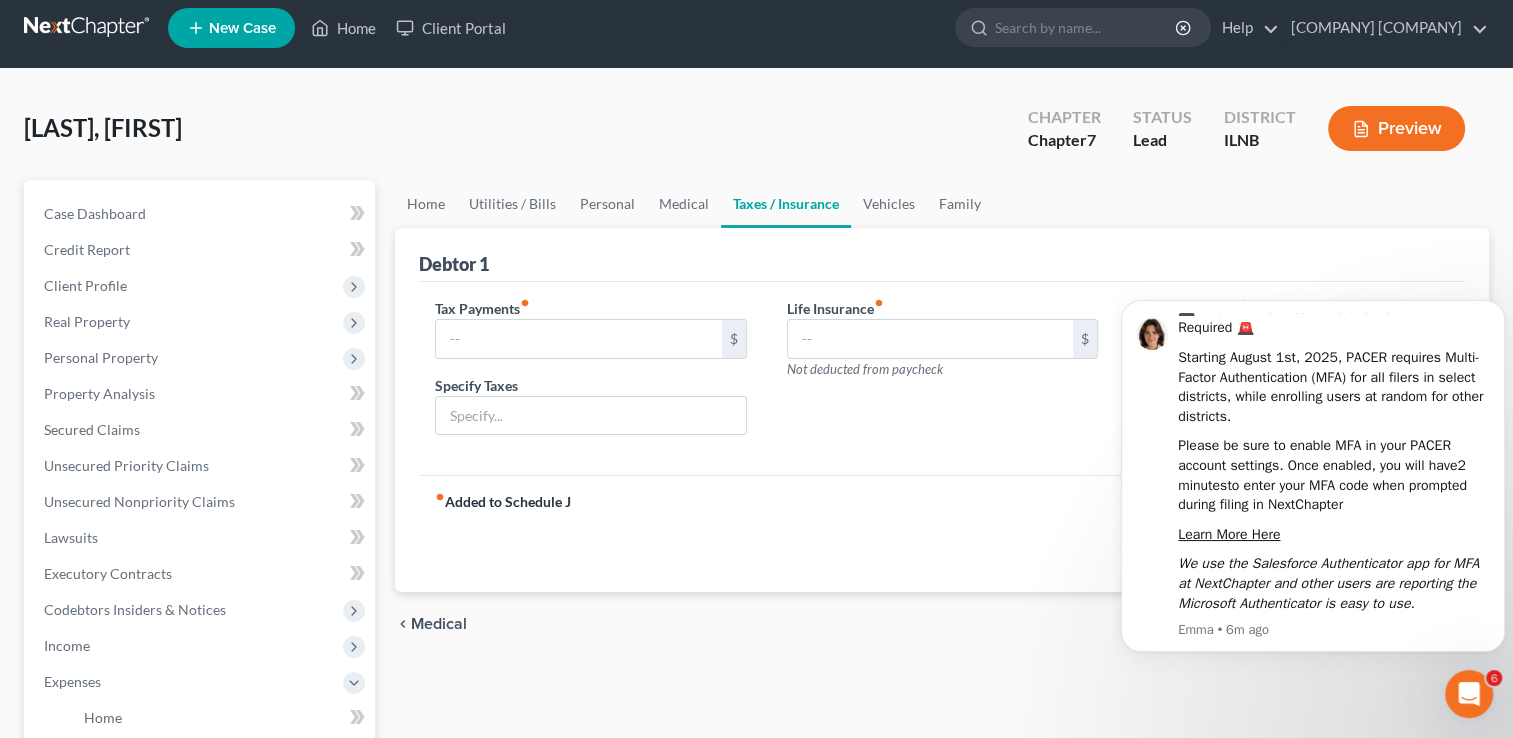type on "455.00" 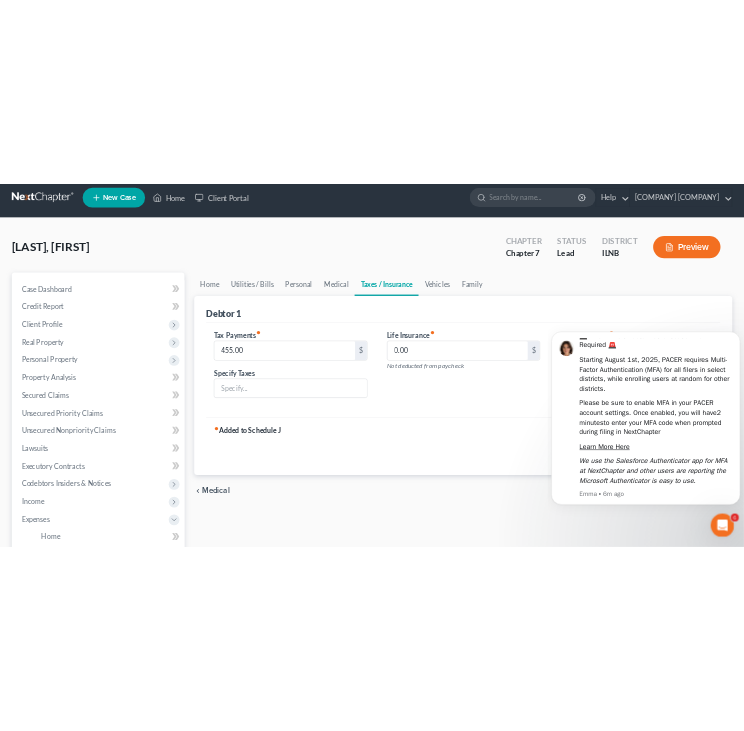scroll, scrollTop: 0, scrollLeft: 0, axis: both 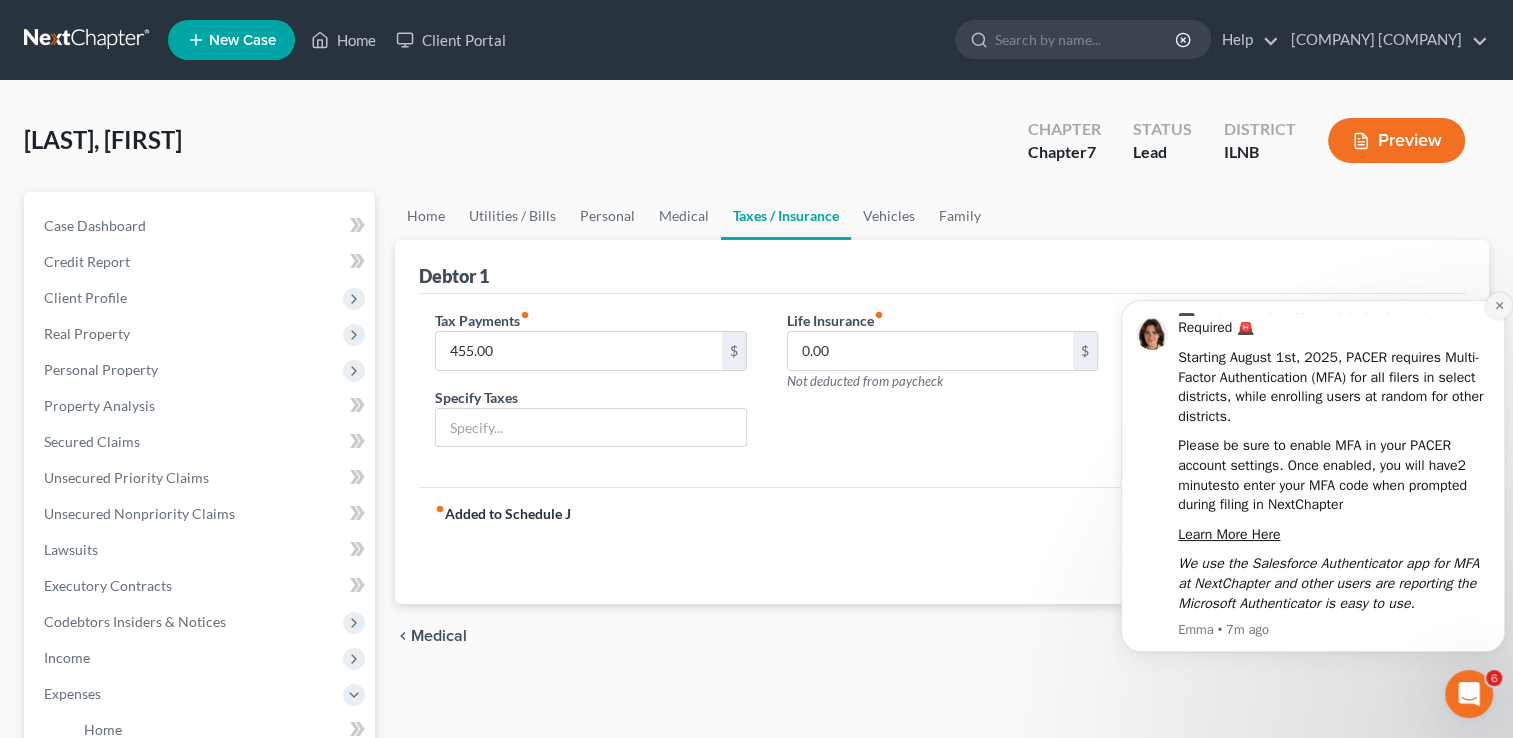 click at bounding box center [1499, 306] 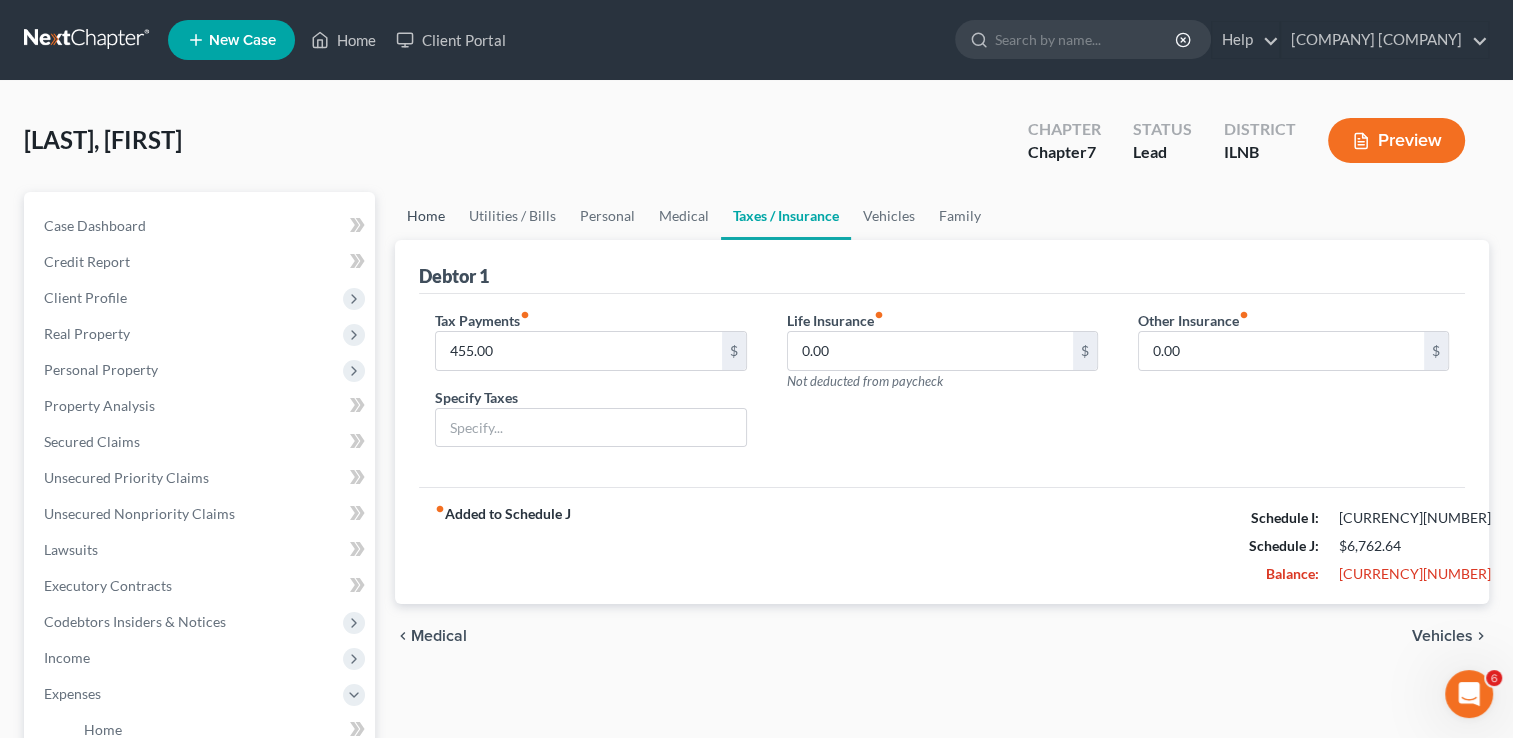 click on "Home" at bounding box center [426, 216] 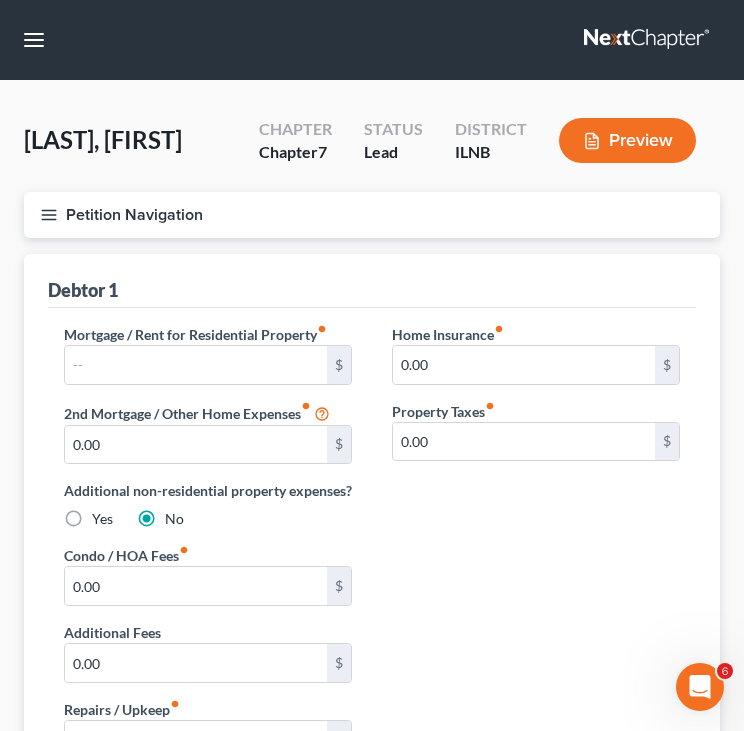 click 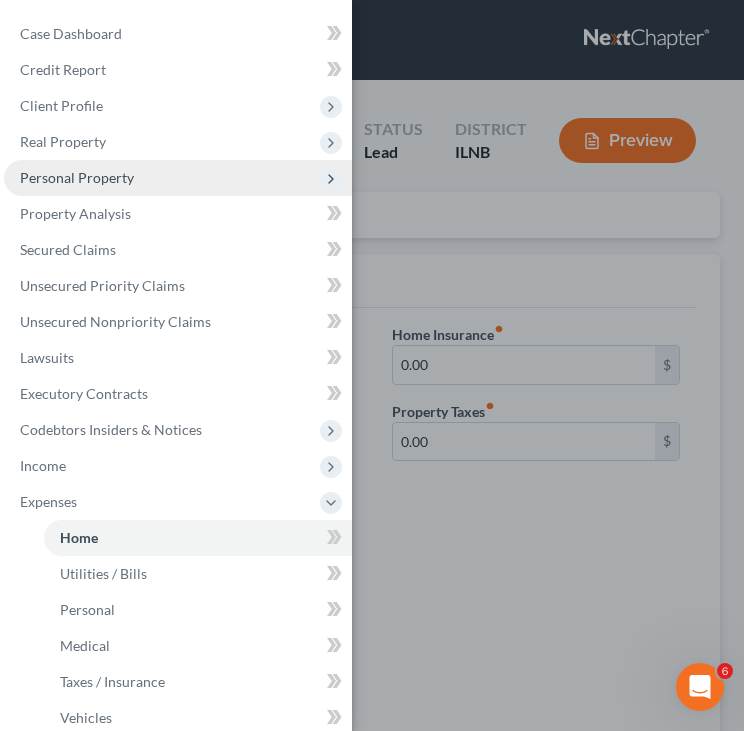 click on "Personal Property" at bounding box center [77, 177] 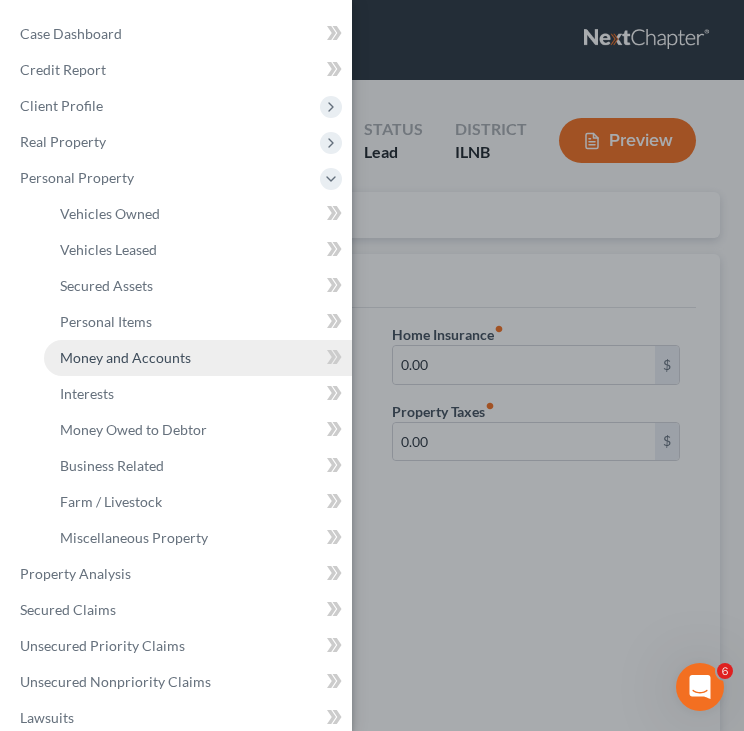 click on "Money and Accounts" at bounding box center (125, 357) 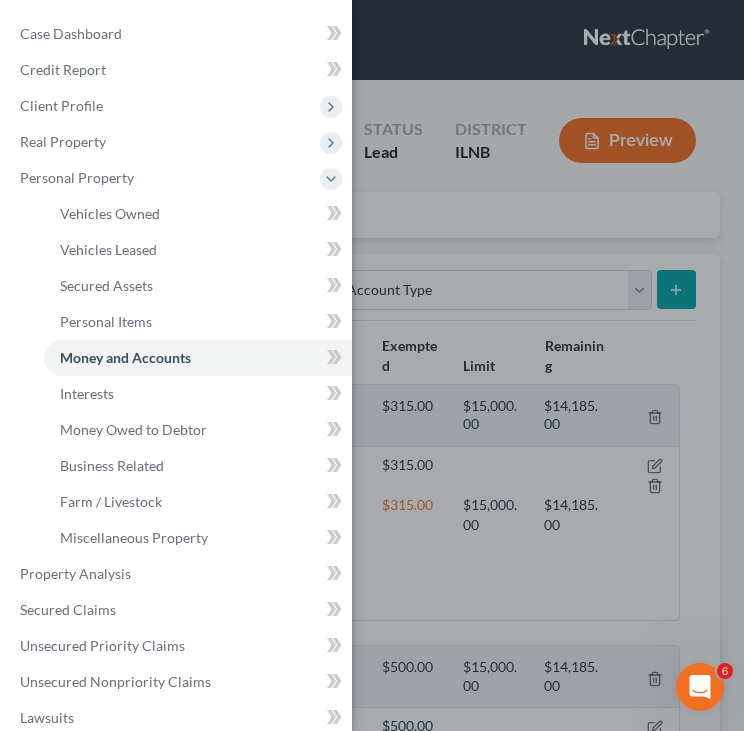 click on "Case Dashboard
Payments
Invoices
Payments
Payments
Credit Report
Client Profile" at bounding box center [372, 365] 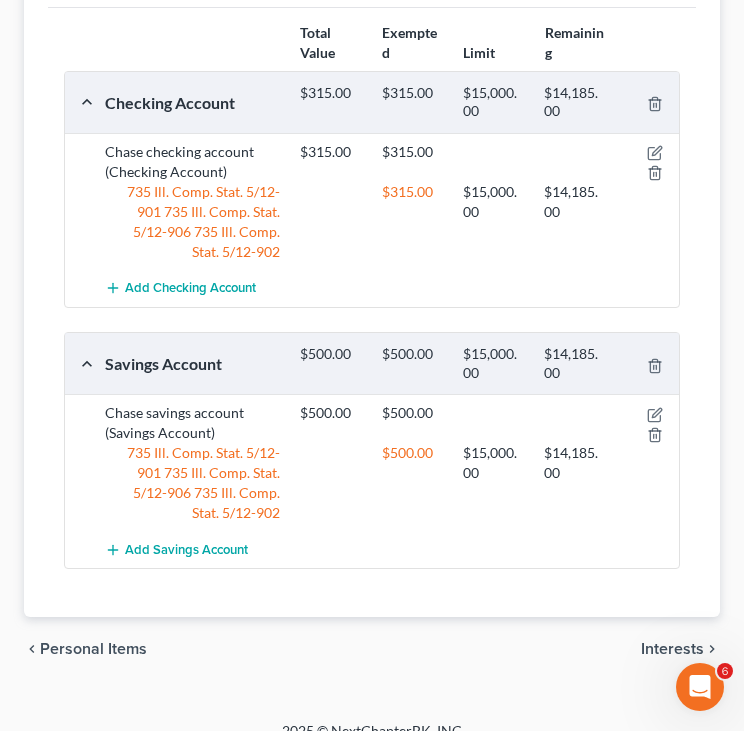 scroll, scrollTop: 316, scrollLeft: 0, axis: vertical 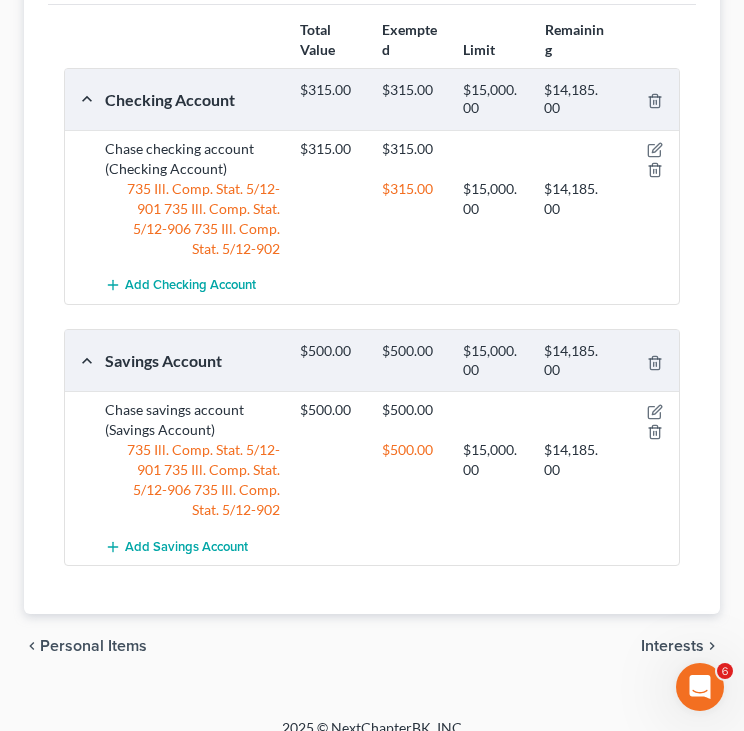 click on "Interests" at bounding box center [672, 646] 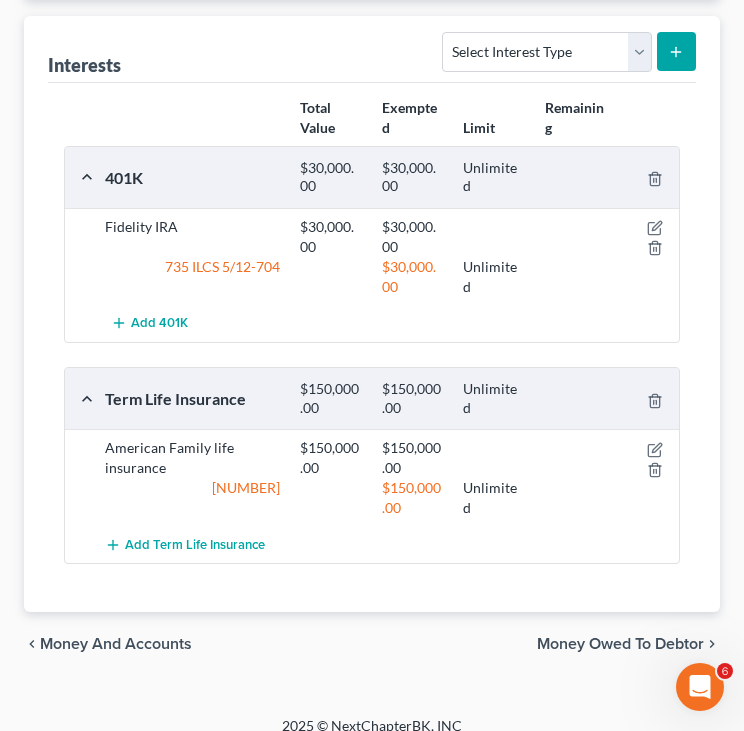 scroll, scrollTop: 239, scrollLeft: 0, axis: vertical 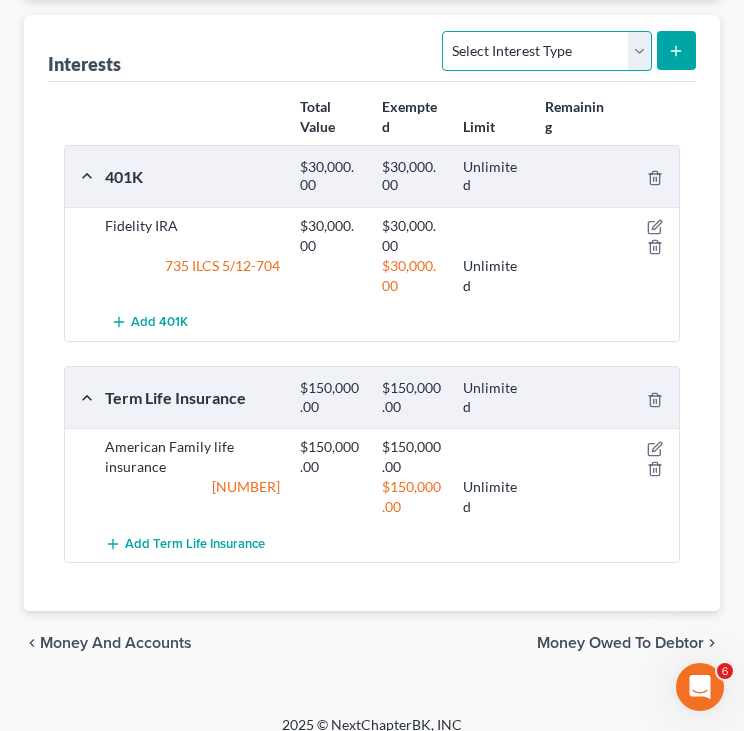 click on "Select Interest Type 401K Annuity Bond Education IRA Government Bond Government Pension Plan Incorporated Business IRA Joint Venture (Active) Joint Venture (Inactive) Keogh Mutual Fund Other Retirement Plan Partnership (Active) Partnership (Inactive) Pension Plan Stock Term Life Insurance Unincorporated Business Whole Life Insurance" at bounding box center (546, 51) 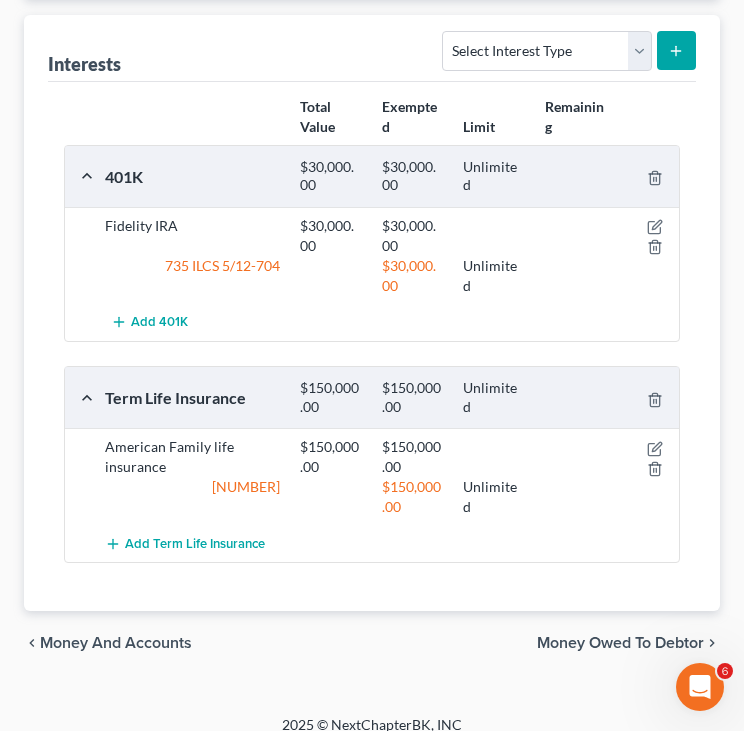 click on "Money and Accounts" at bounding box center (116, 643) 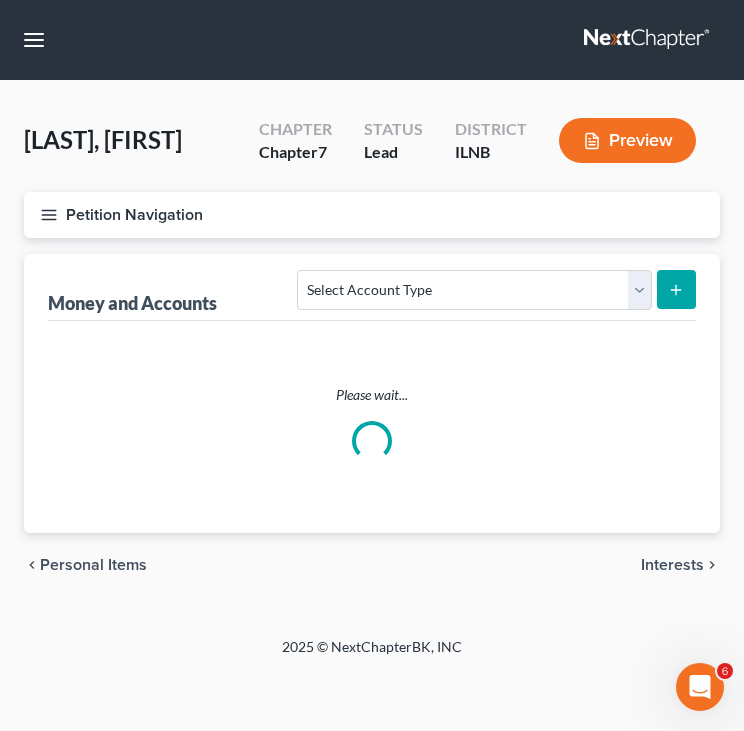 scroll, scrollTop: 0, scrollLeft: 0, axis: both 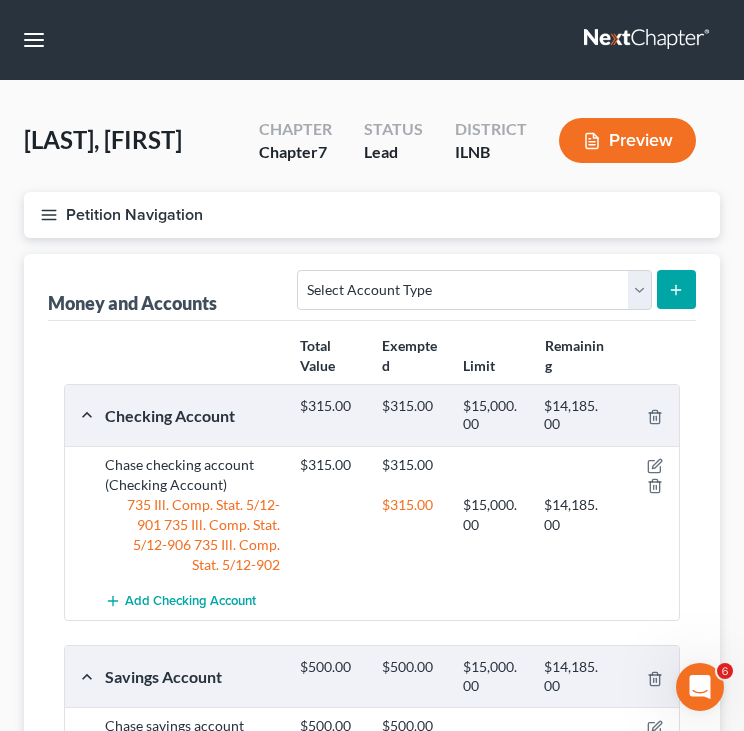 click 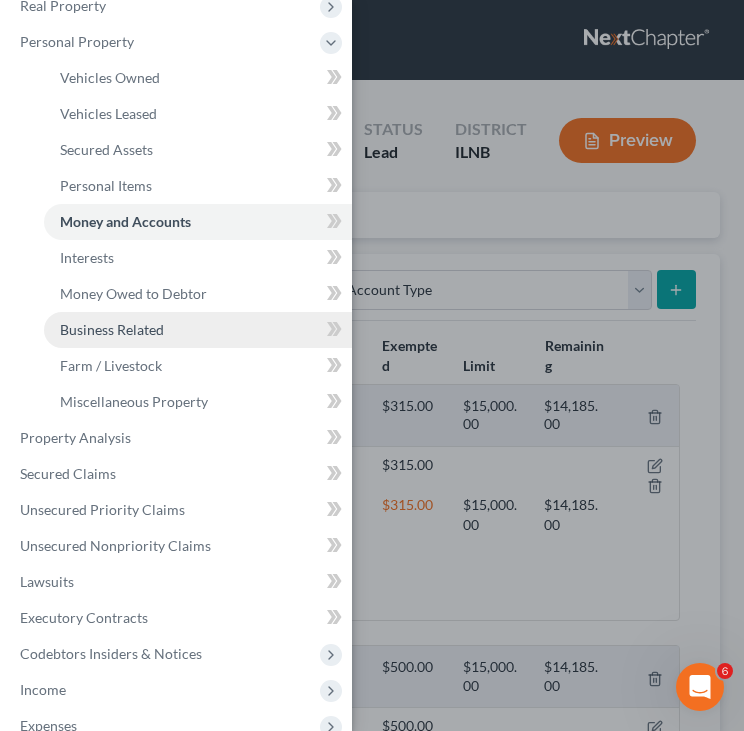 scroll, scrollTop: 238, scrollLeft: 0, axis: vertical 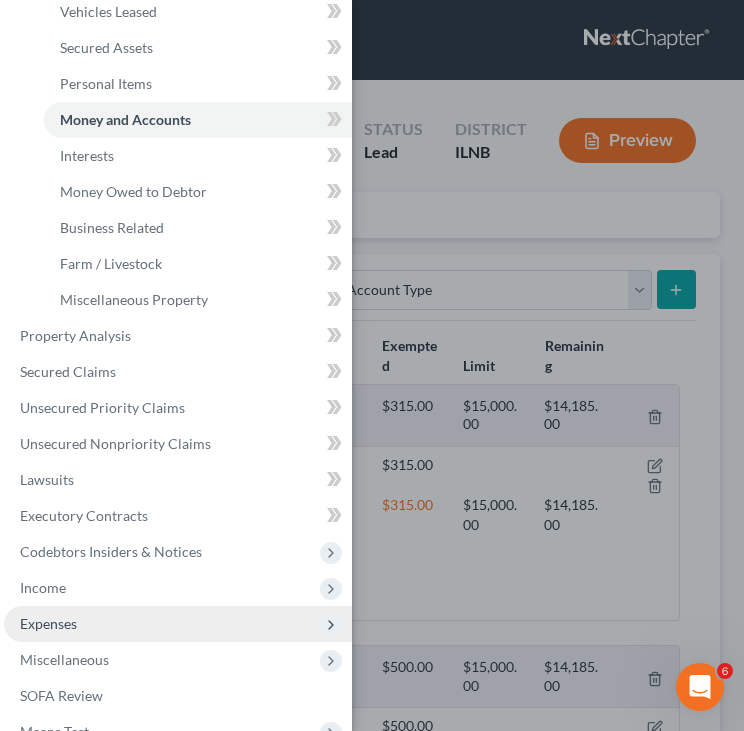 click on "Expenses" at bounding box center (48, 623) 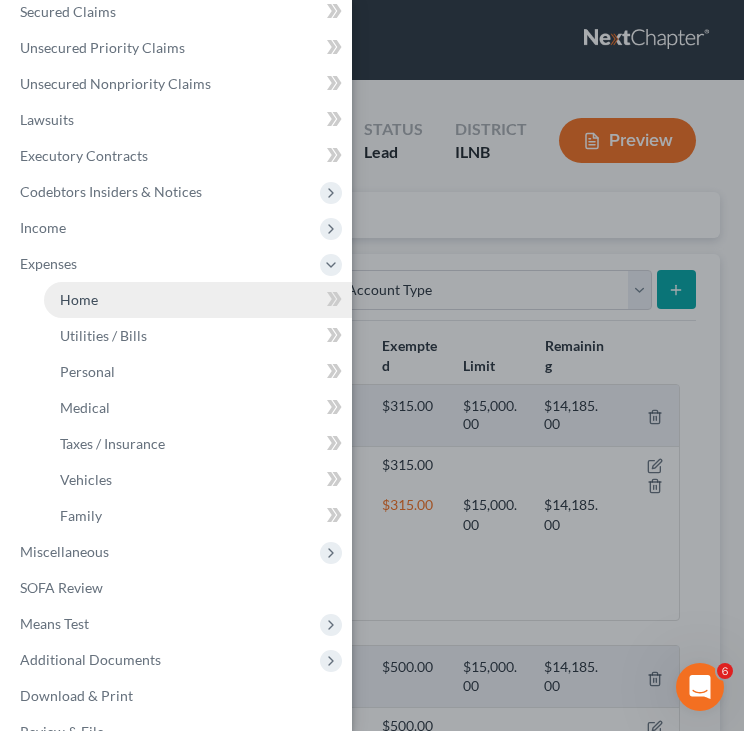click on "Home" at bounding box center [79, 299] 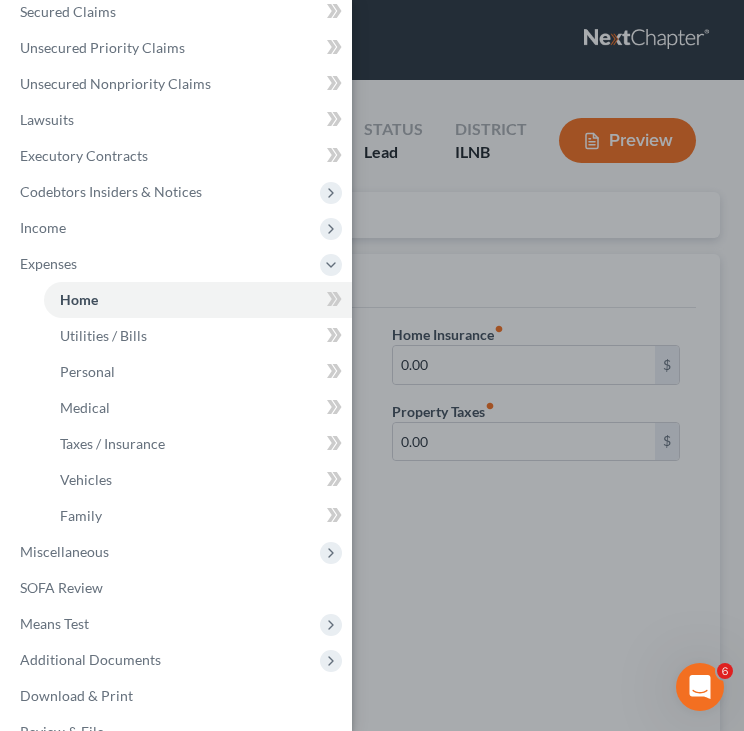 click on "Case Dashboard
Payments
Invoices
Payments
Payments
Credit Report
Client Profile" at bounding box center [372, 365] 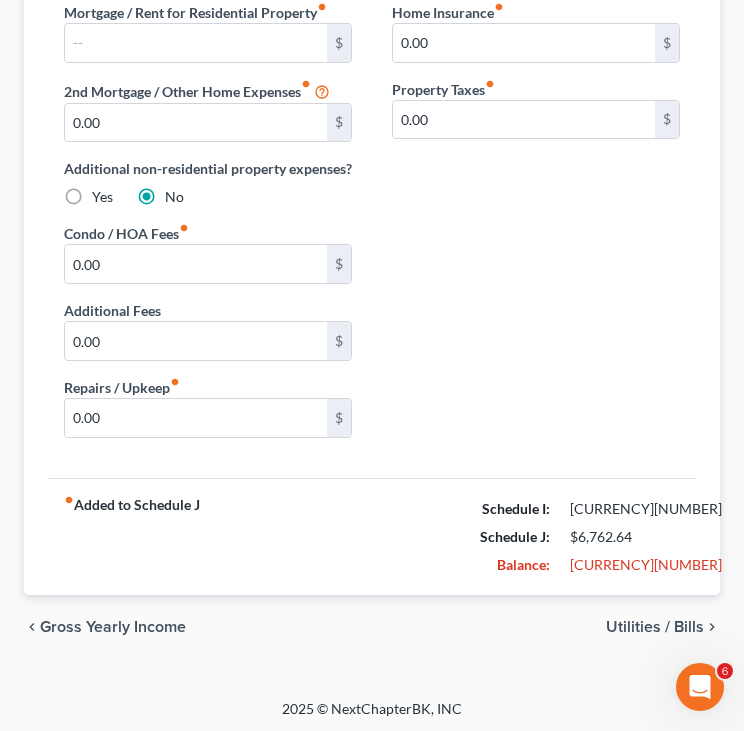scroll, scrollTop: 332, scrollLeft: 0, axis: vertical 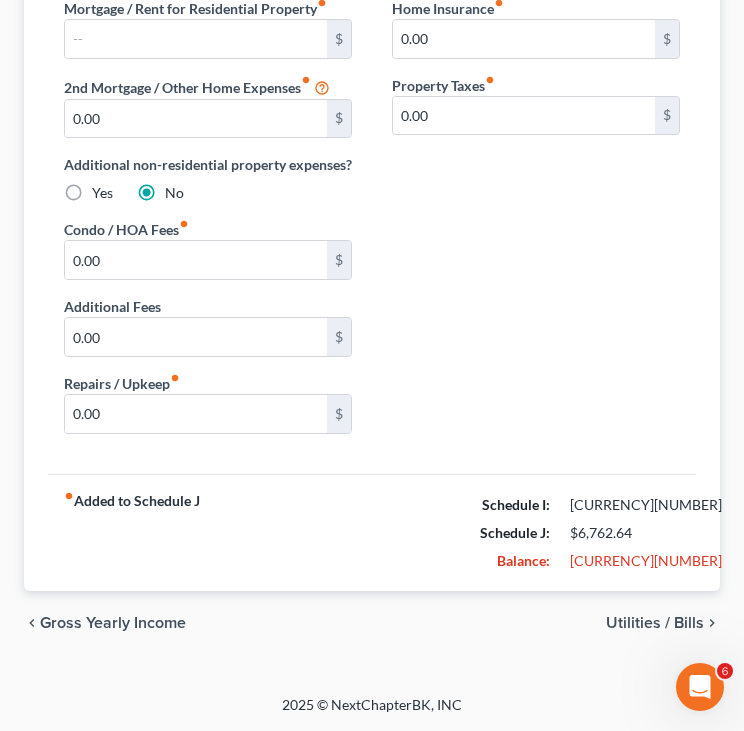 click on "Utilities / Bills" at bounding box center [655, 623] 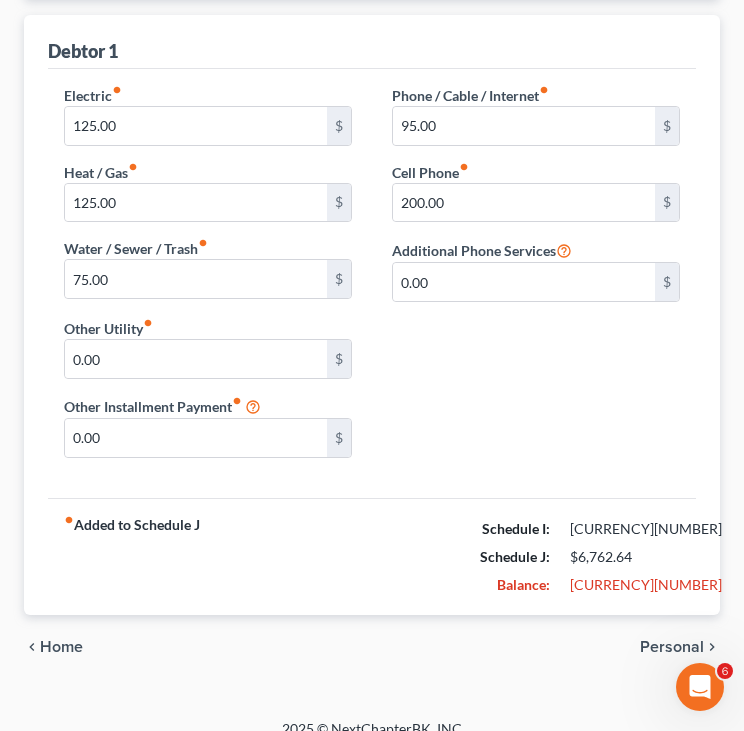 scroll, scrollTop: 260, scrollLeft: 0, axis: vertical 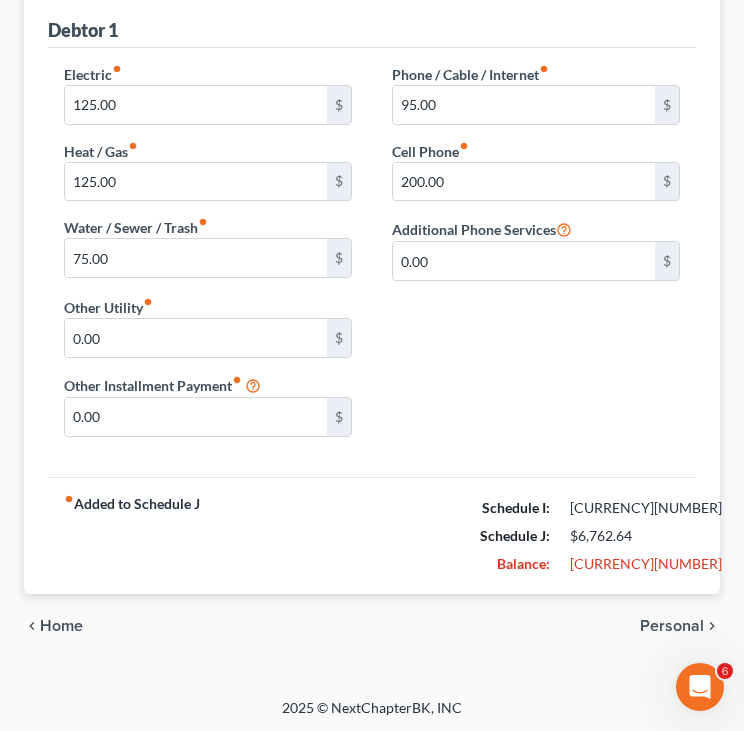 click on "Personal" at bounding box center (672, 626) 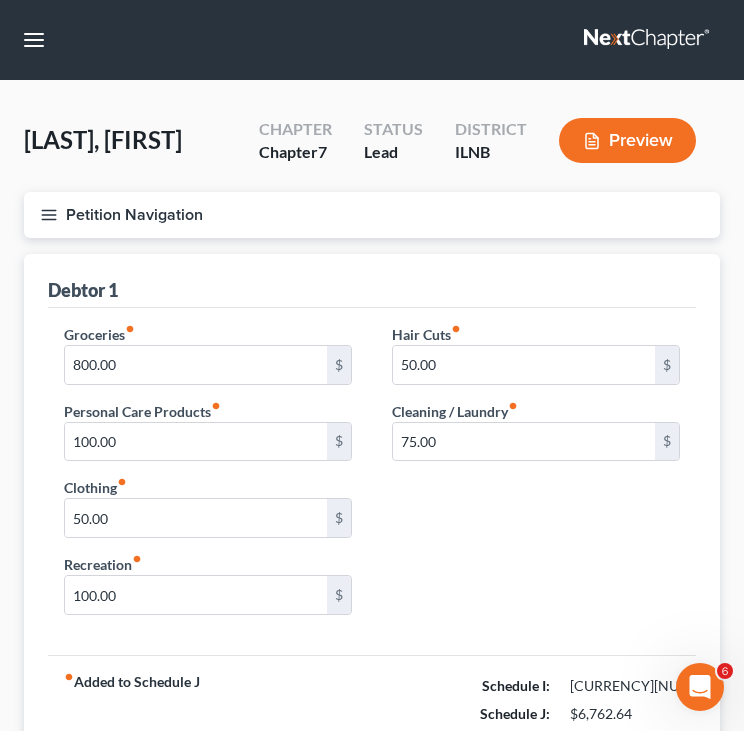 scroll, scrollTop: 178, scrollLeft: 0, axis: vertical 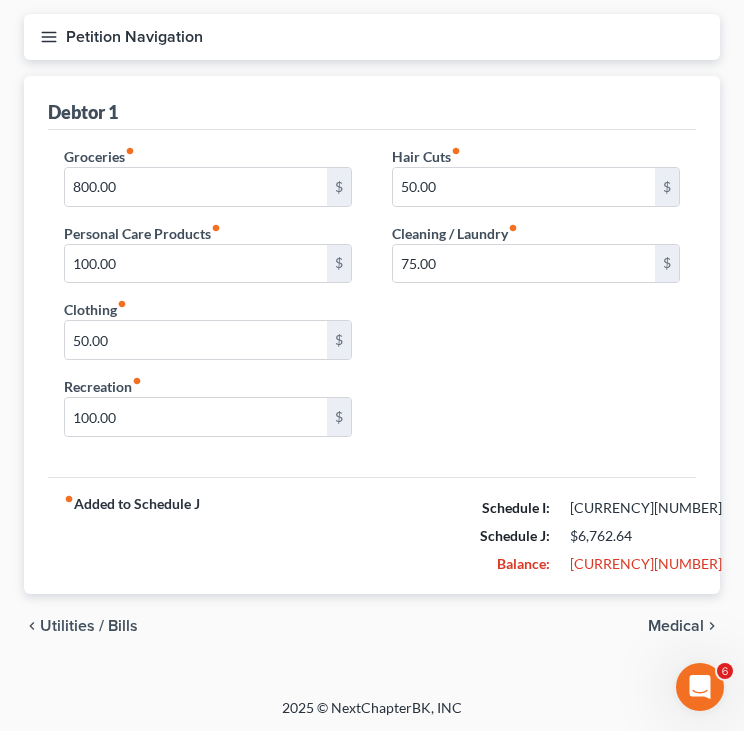 click on "Medical" at bounding box center [676, 626] 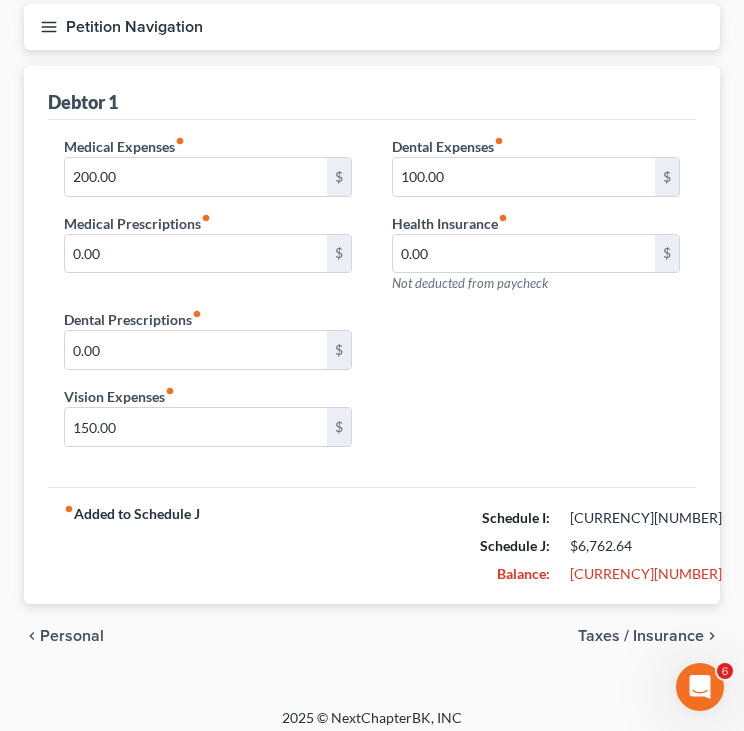 scroll, scrollTop: 198, scrollLeft: 0, axis: vertical 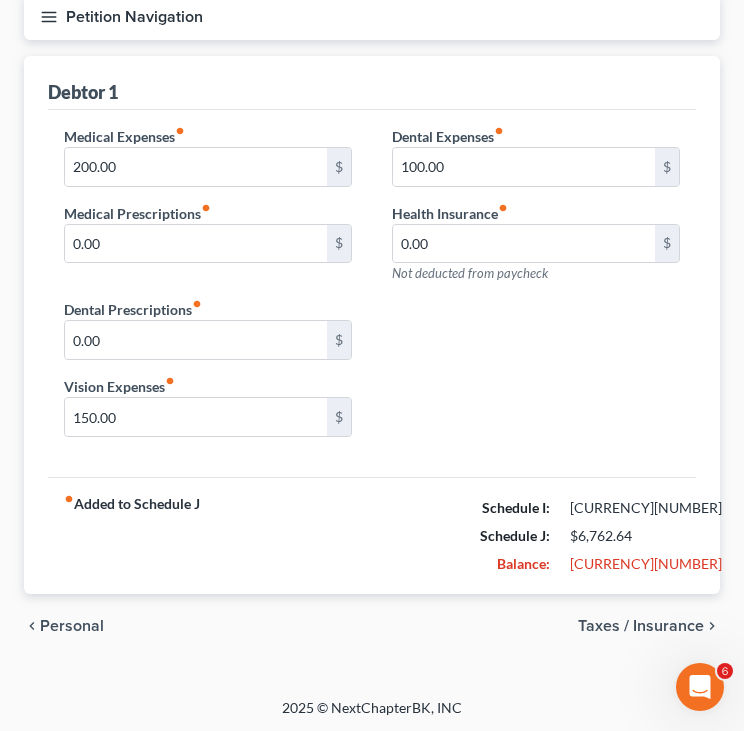 click on "Taxes / Insurance" at bounding box center (641, 626) 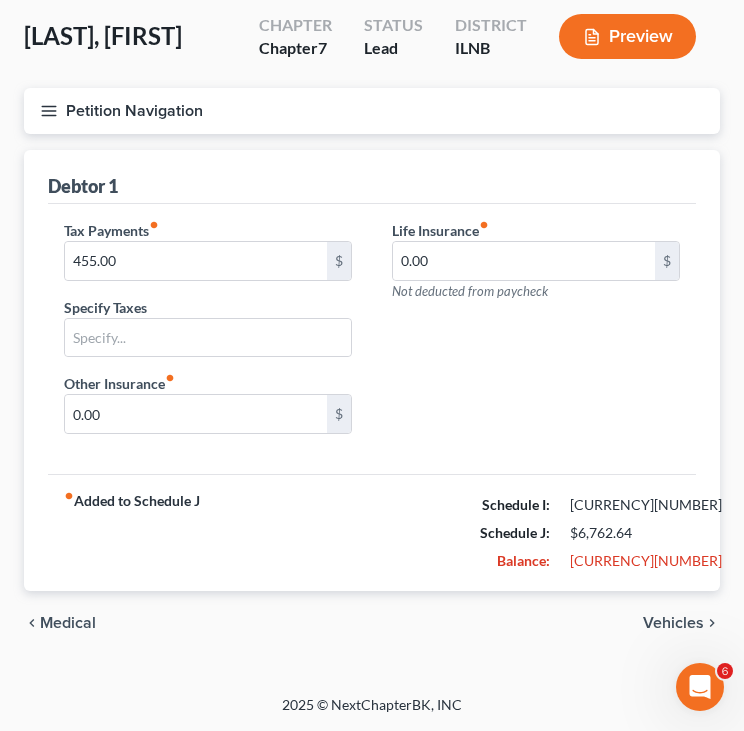 scroll, scrollTop: 0, scrollLeft: 0, axis: both 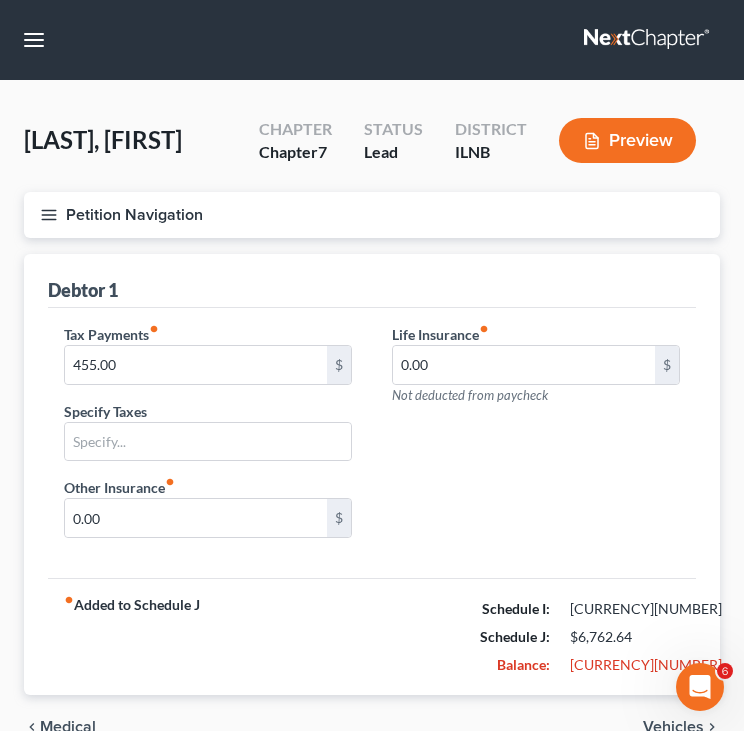 click on "Petition Navigation" at bounding box center (372, 215) 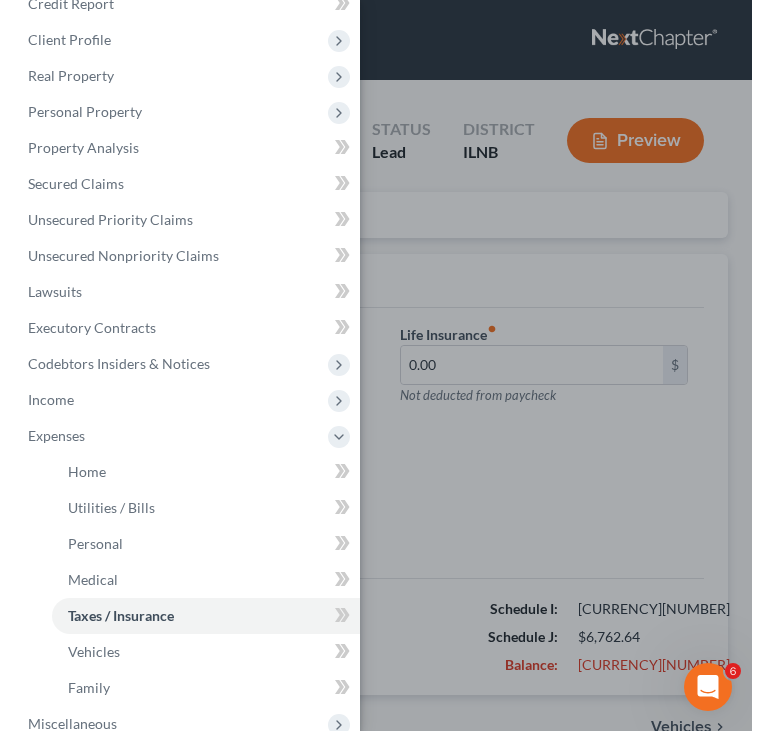 scroll, scrollTop: 64, scrollLeft: 0, axis: vertical 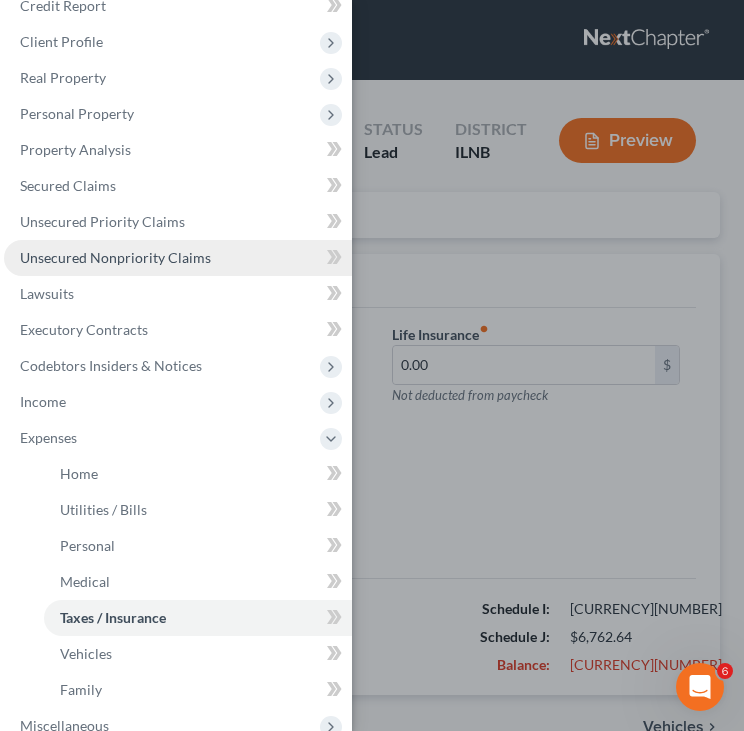 click on "Unsecured Nonpriority Claims" at bounding box center (115, 257) 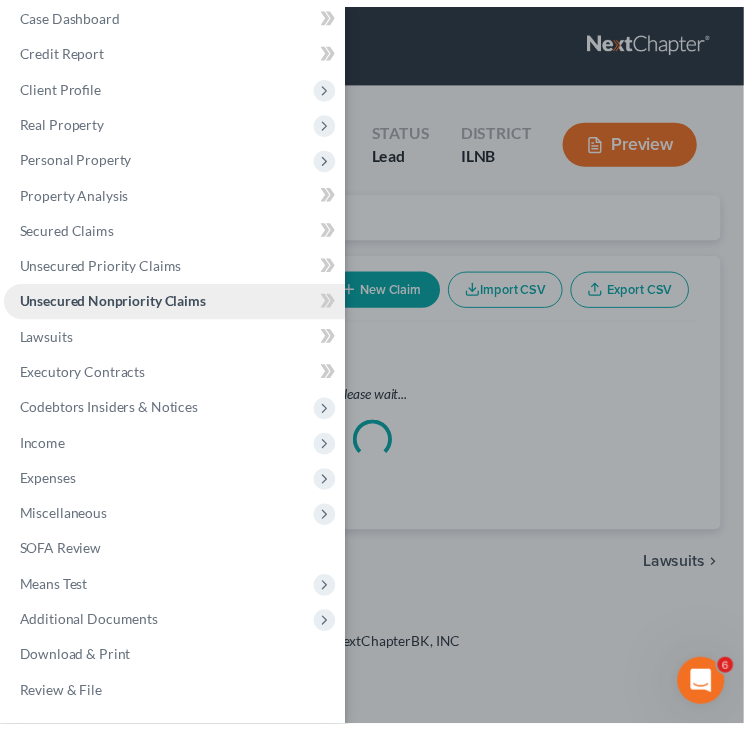 scroll, scrollTop: 20, scrollLeft: 0, axis: vertical 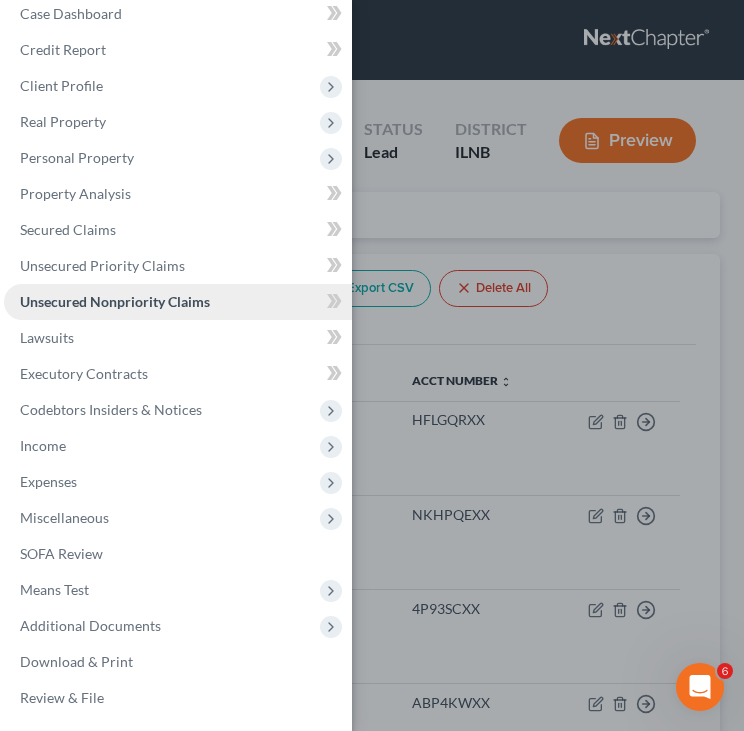 click on "Unsecured Nonpriority Claims" at bounding box center (115, 301) 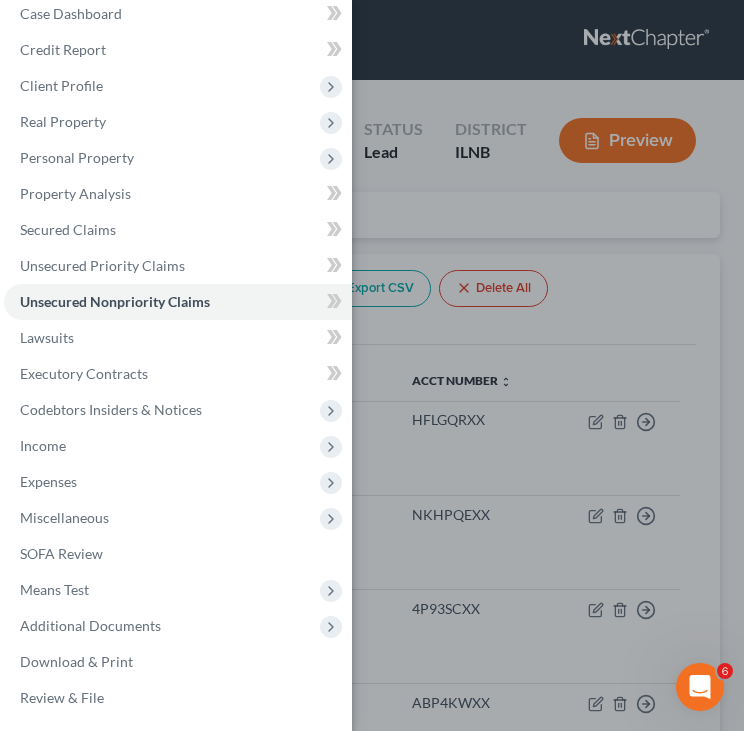 click on "Case Dashboard
Payments
Invoices
Payments
Payments
Credit Report
Client Profile" at bounding box center [372, 365] 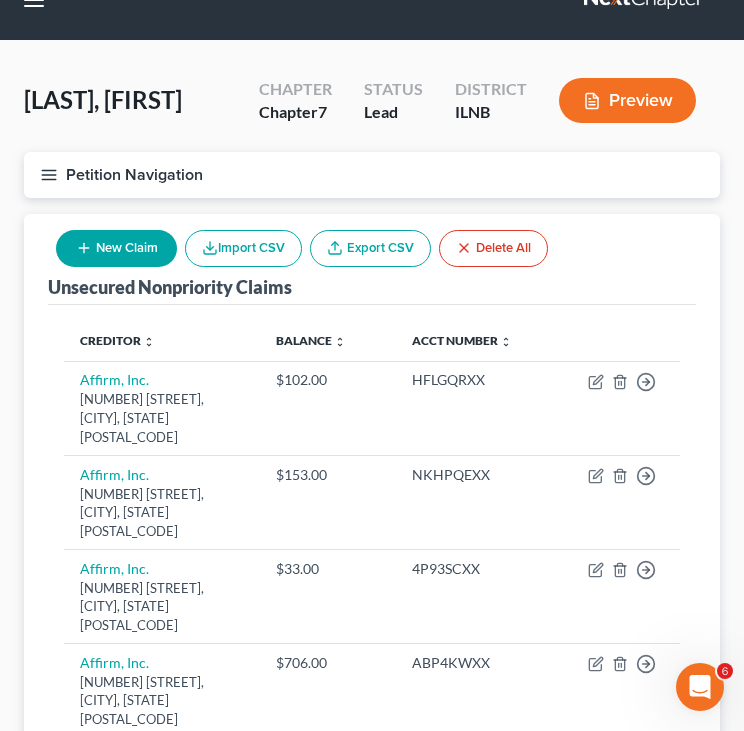 scroll, scrollTop: 39, scrollLeft: 0, axis: vertical 